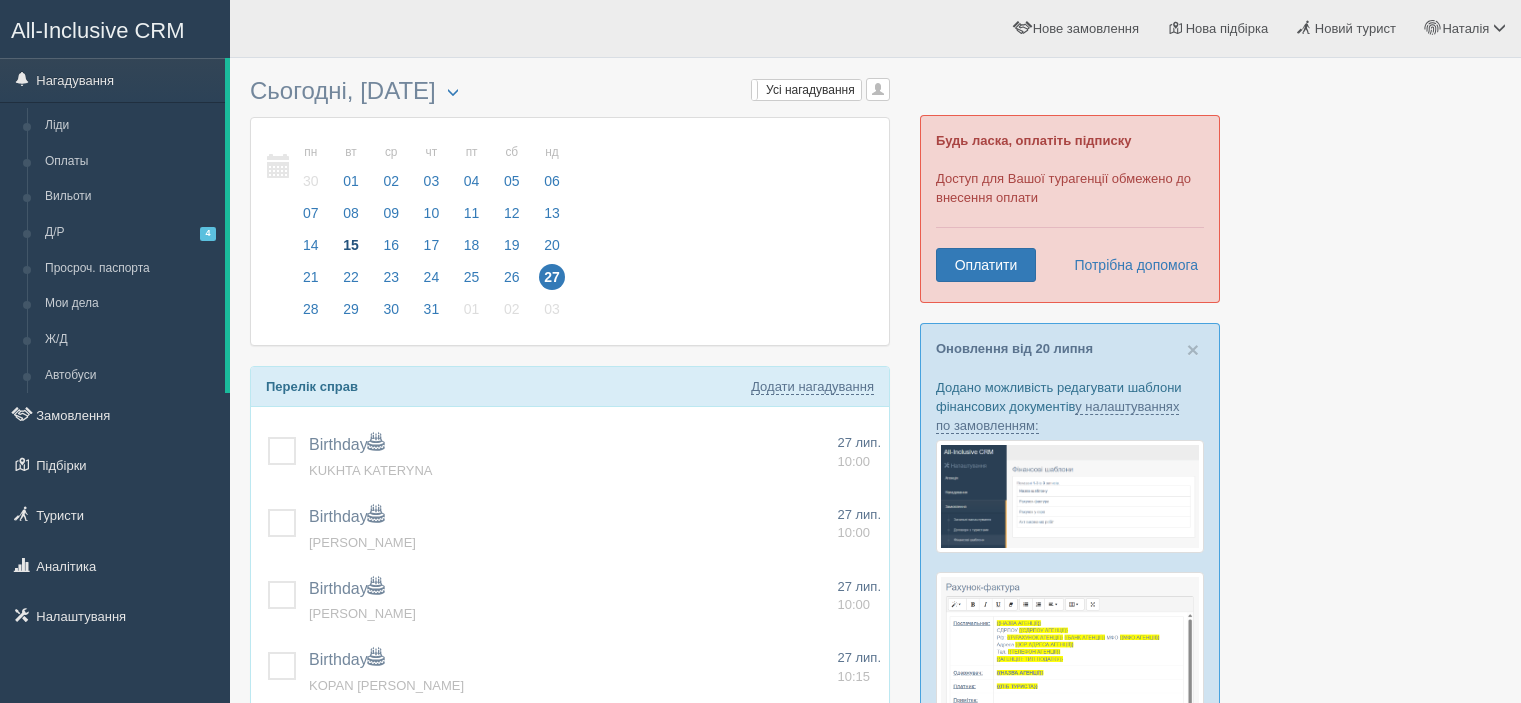 scroll, scrollTop: 0, scrollLeft: 0, axis: both 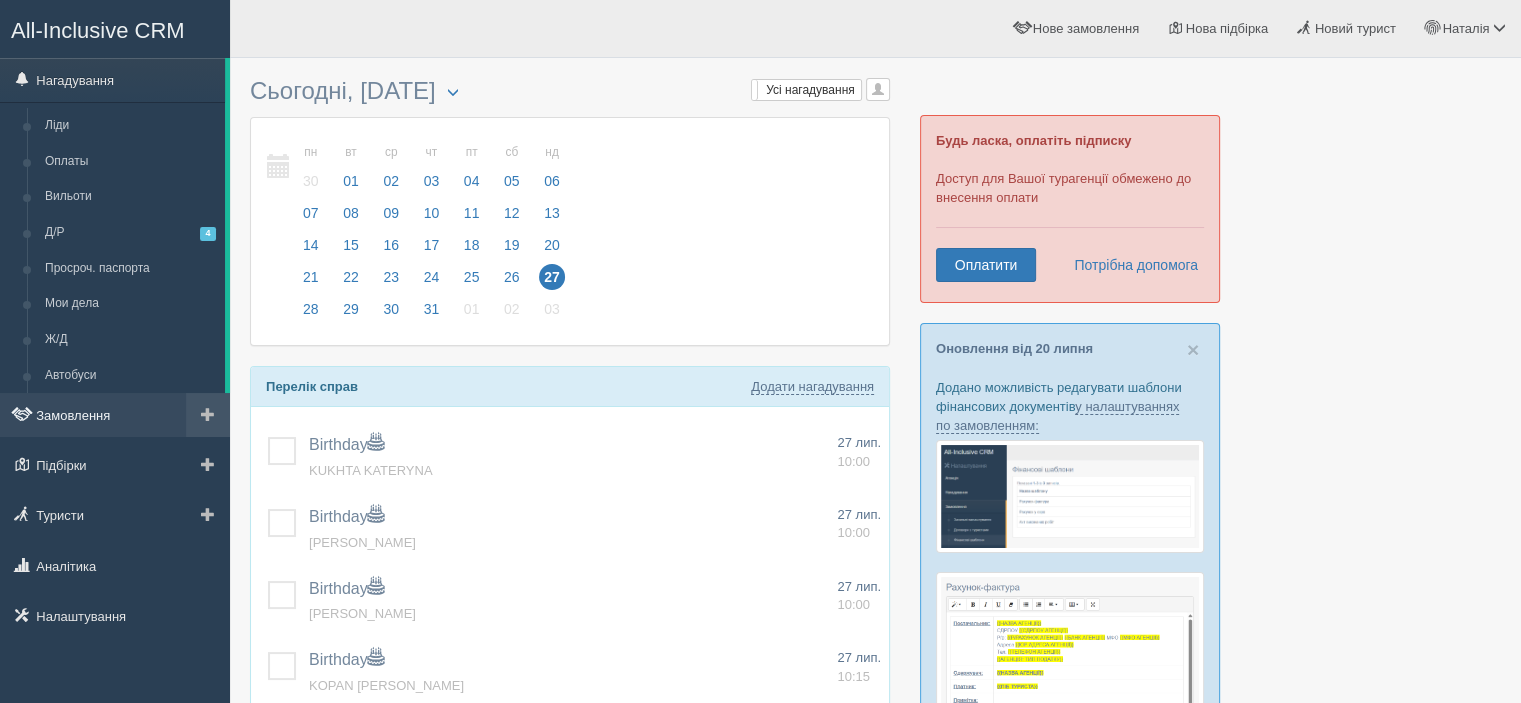 click on "Замовлення" at bounding box center (115, 415) 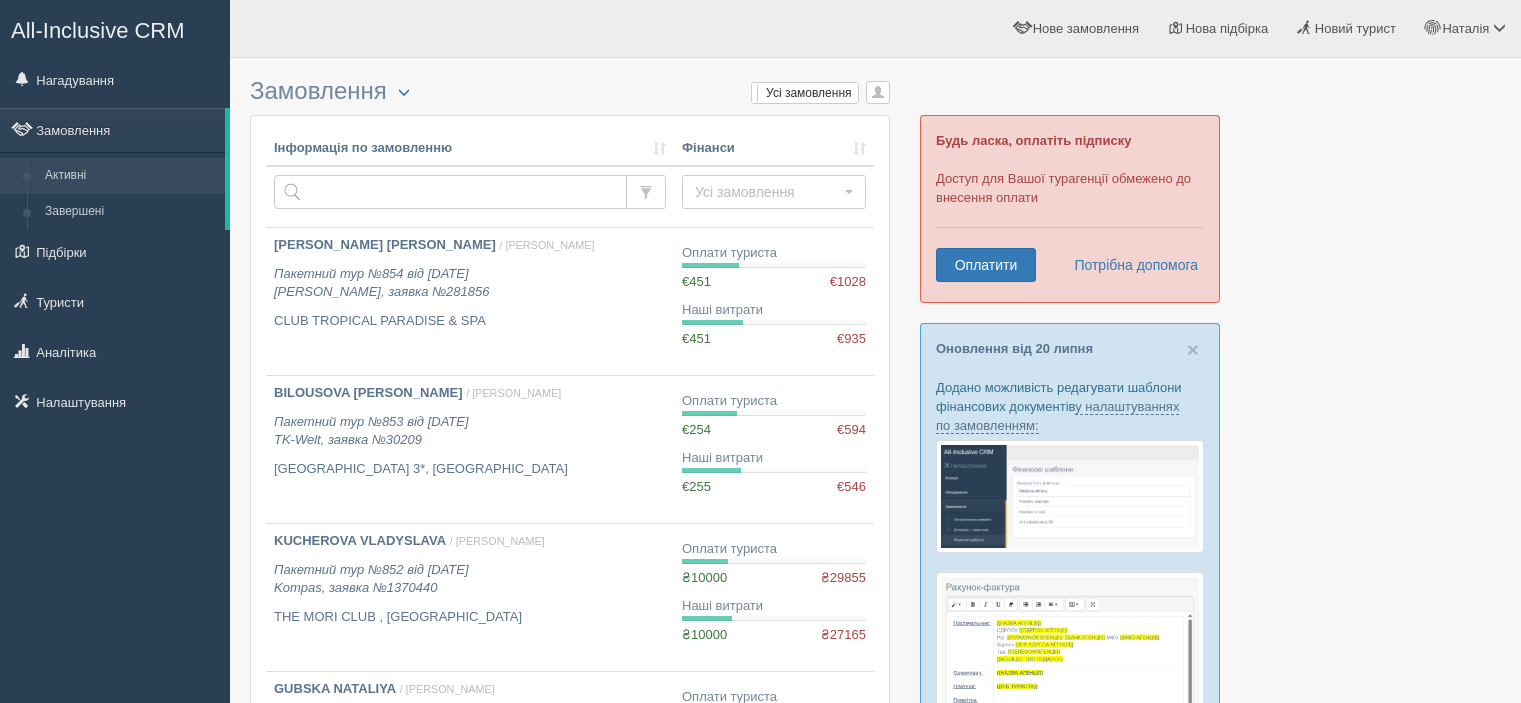 scroll, scrollTop: 0, scrollLeft: 0, axis: both 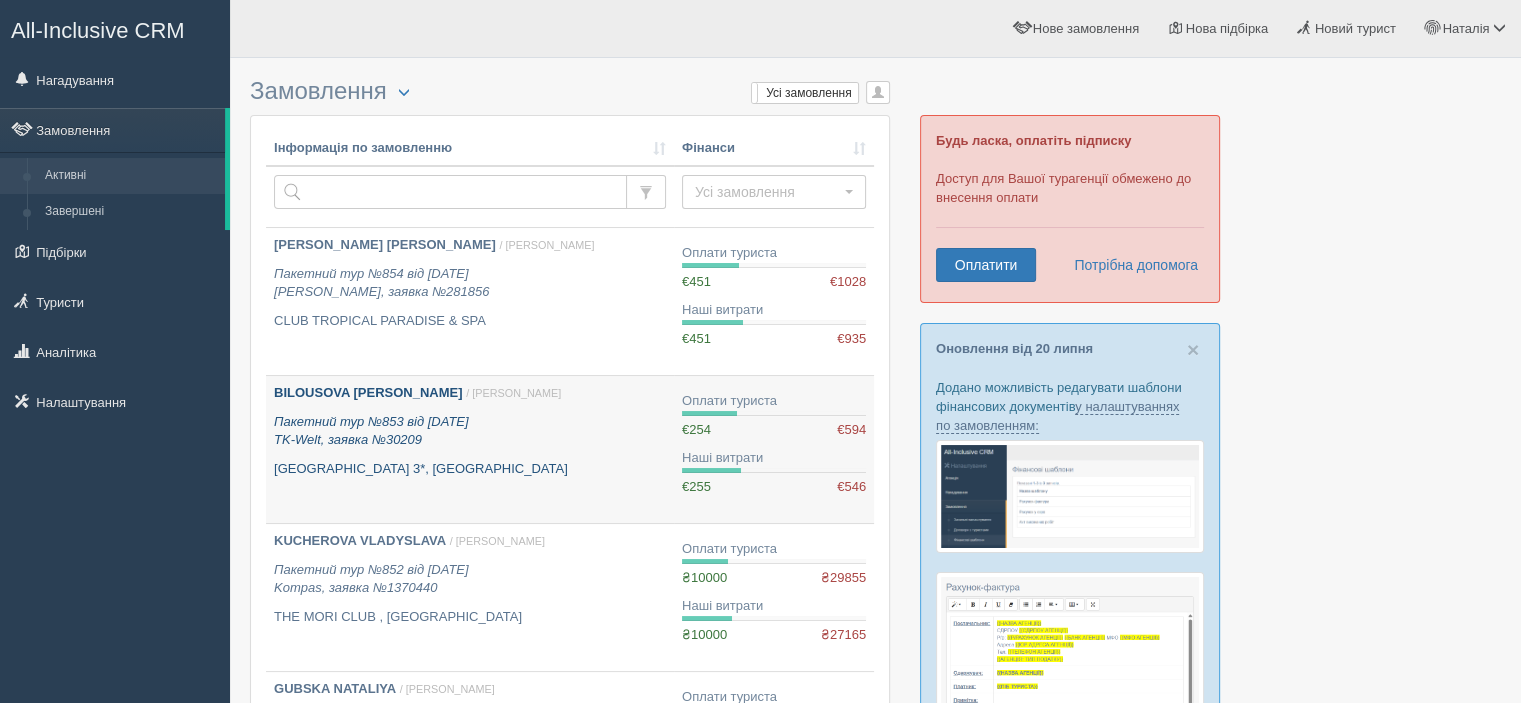click on "BILOUSOVA [PERSON_NAME]" at bounding box center (368, 392) 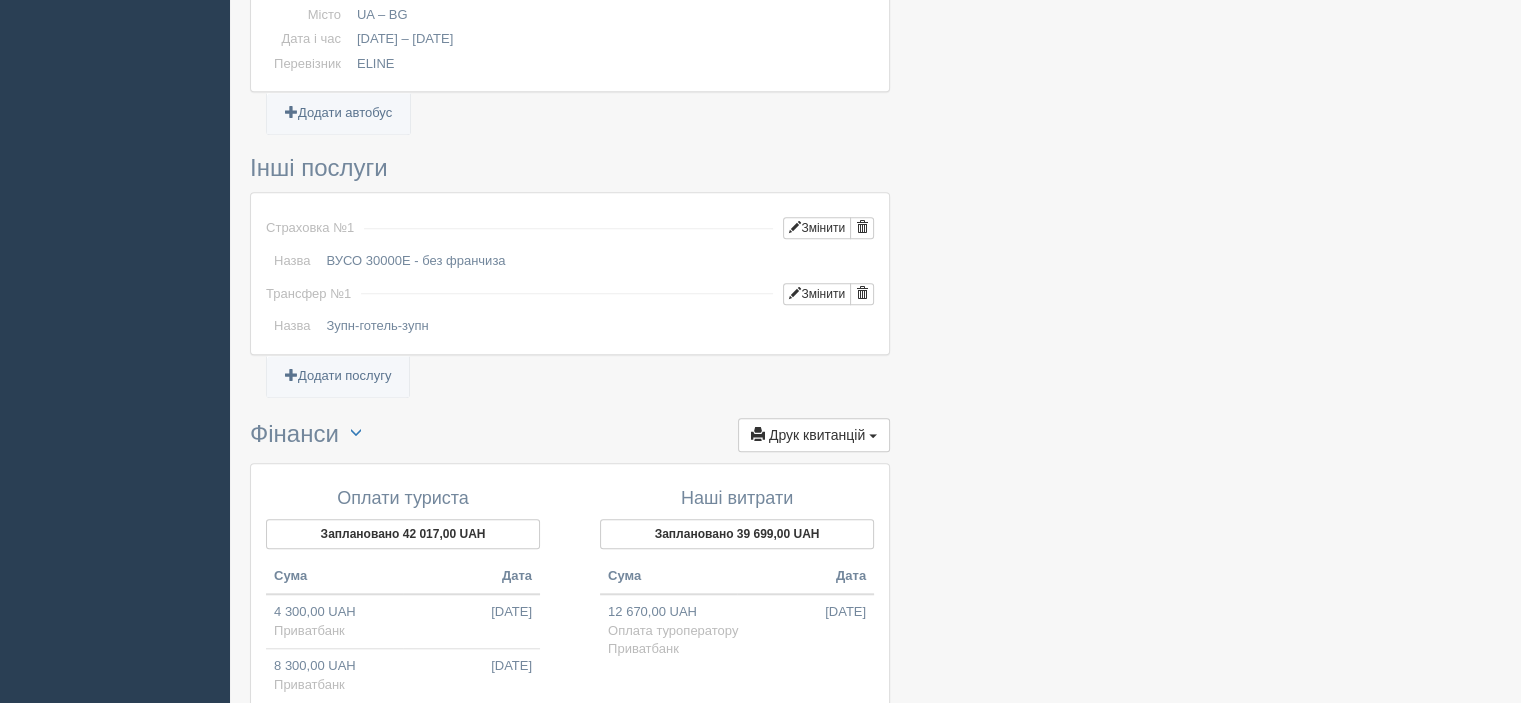 scroll, scrollTop: 1900, scrollLeft: 0, axis: vertical 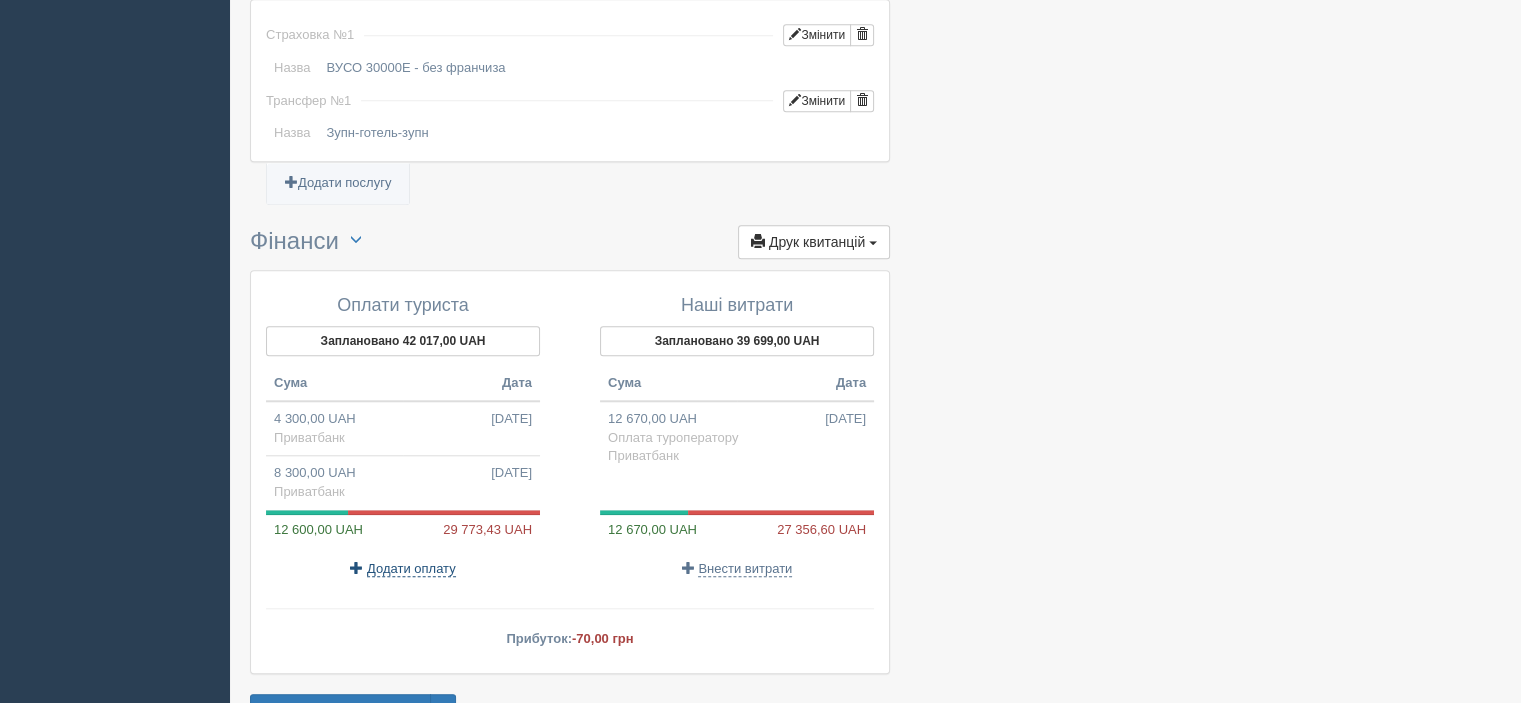 click on "Додати оплату" at bounding box center [411, 569] 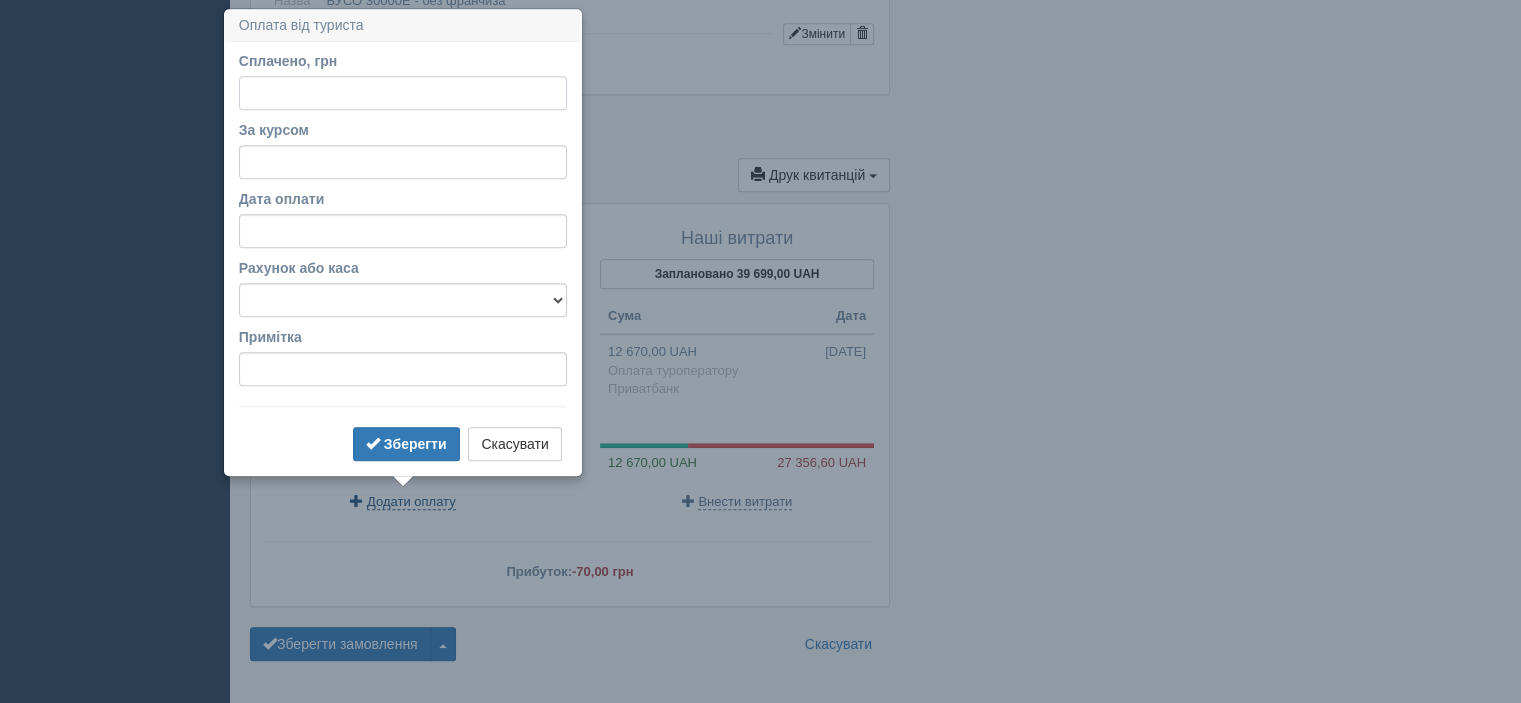 scroll, scrollTop: 1975, scrollLeft: 0, axis: vertical 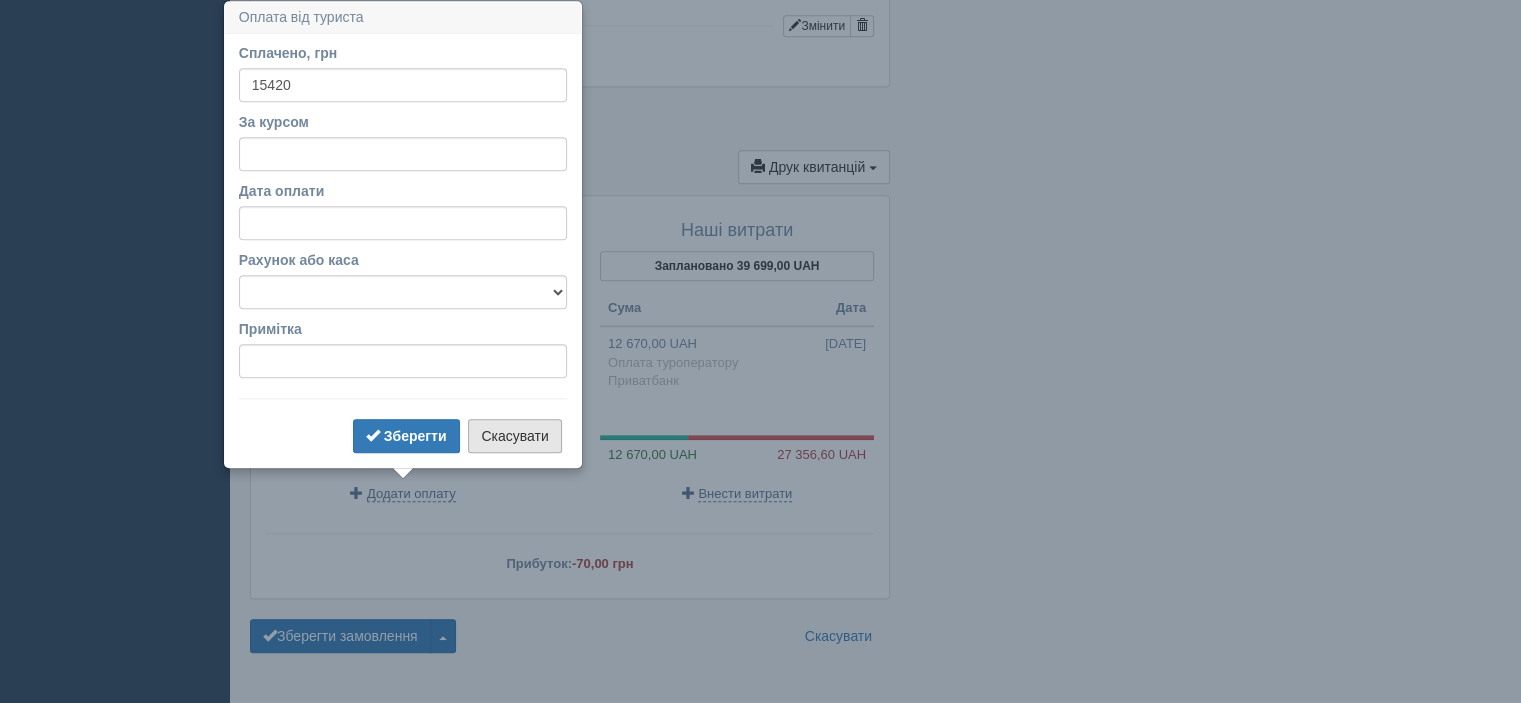 click on "Скасувати" at bounding box center [514, 436] 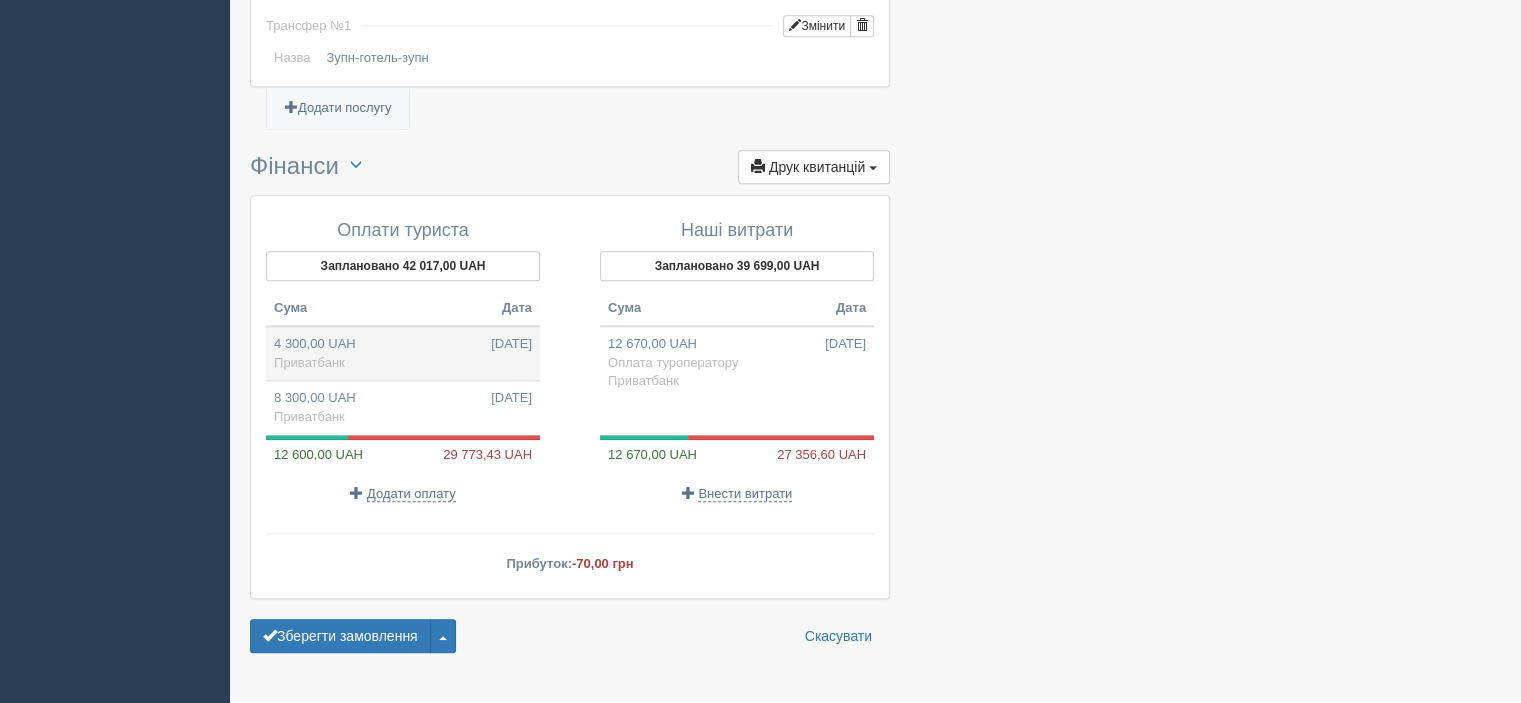 click on "Приватбанк" at bounding box center (309, 362) 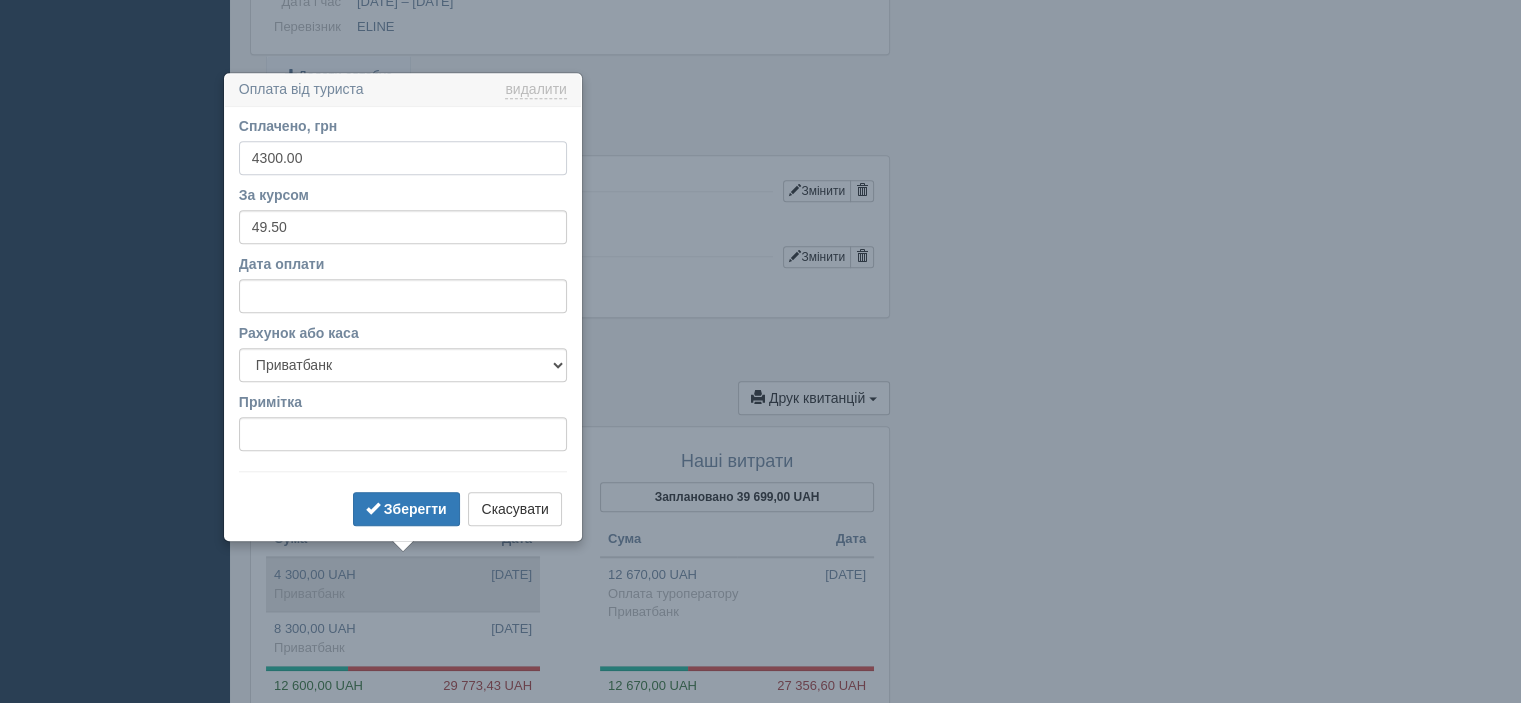 scroll, scrollTop: 1816, scrollLeft: 0, axis: vertical 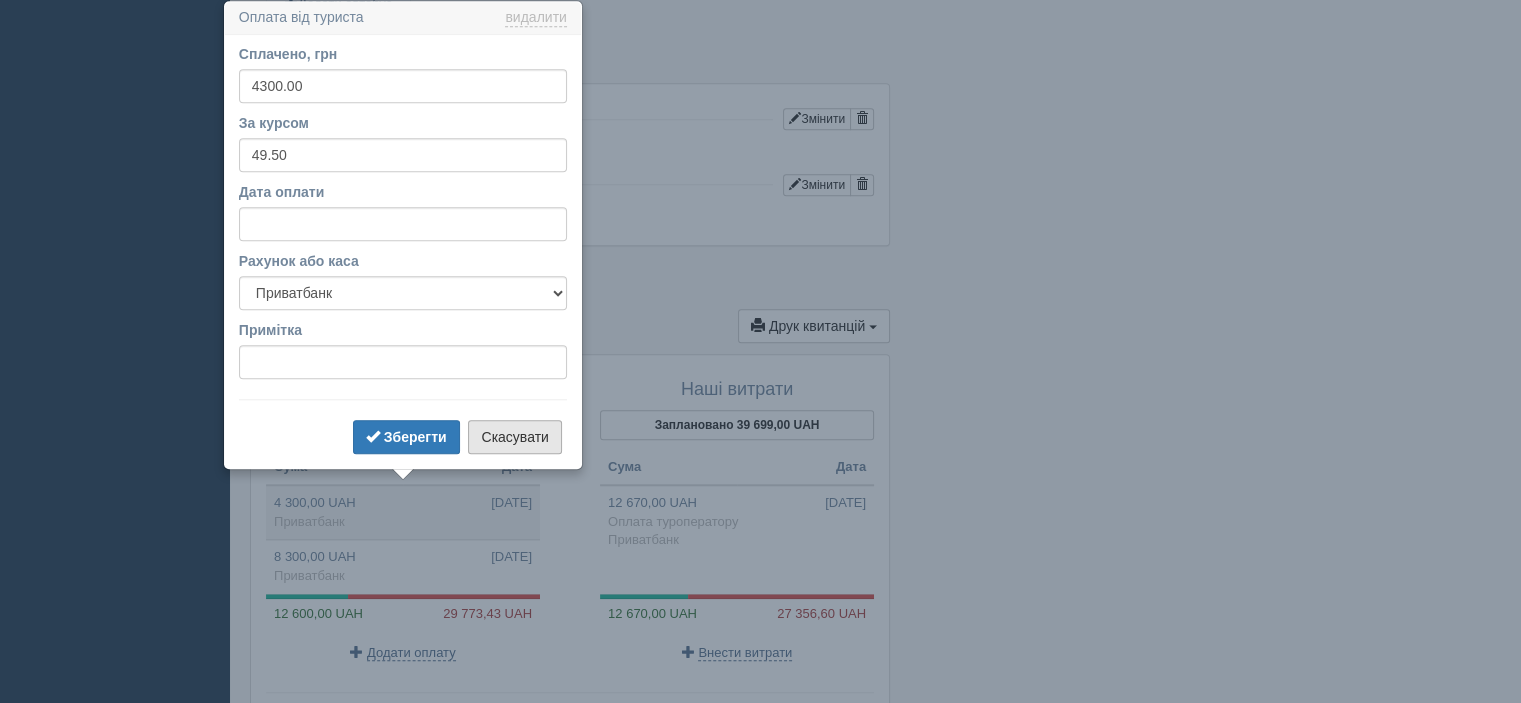 click on "Скасувати" at bounding box center (514, 437) 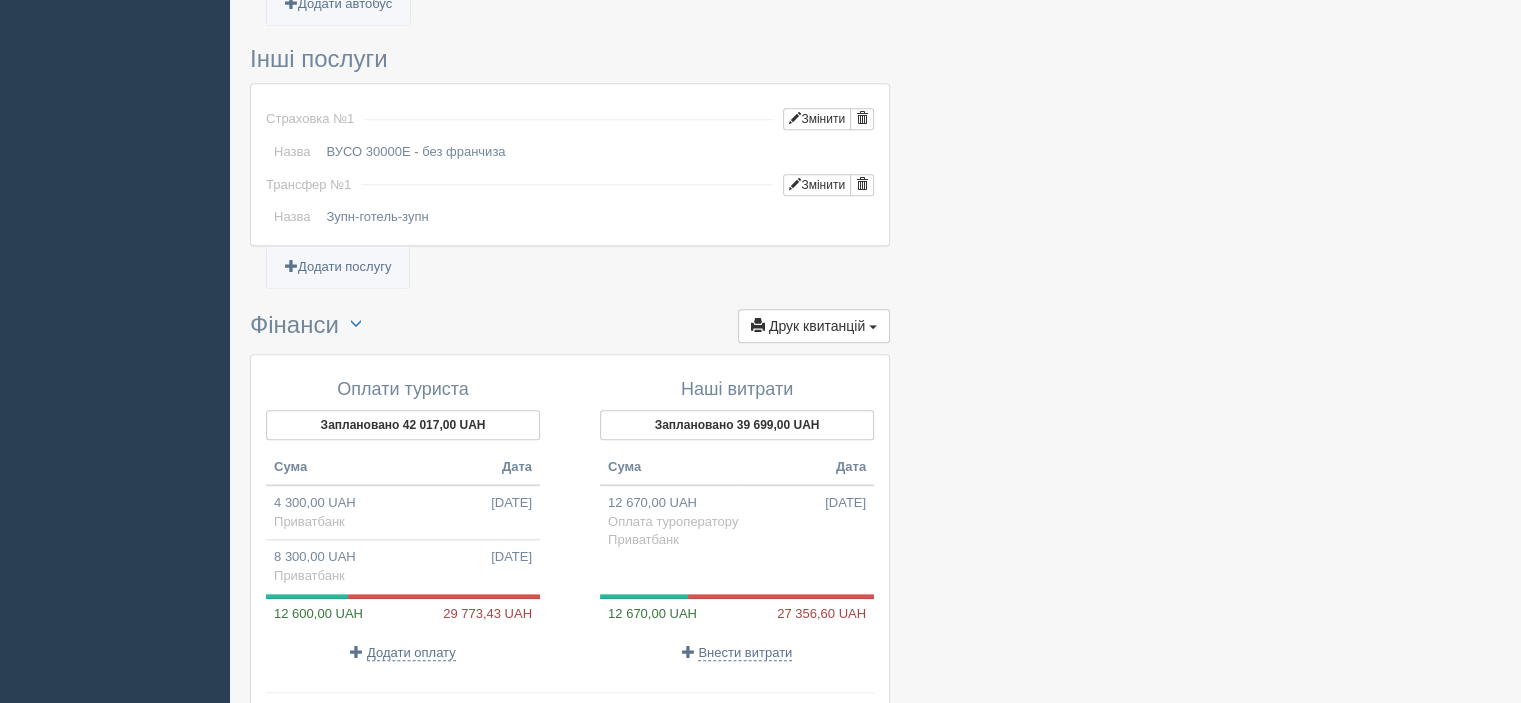 click on "Оплати туриста
Заплановано 42 017,00 UAH
Сума
Дата
4 300,00 UAH
18.07.2025
Приватбанк
18.07.2025" at bounding box center (413, 521) 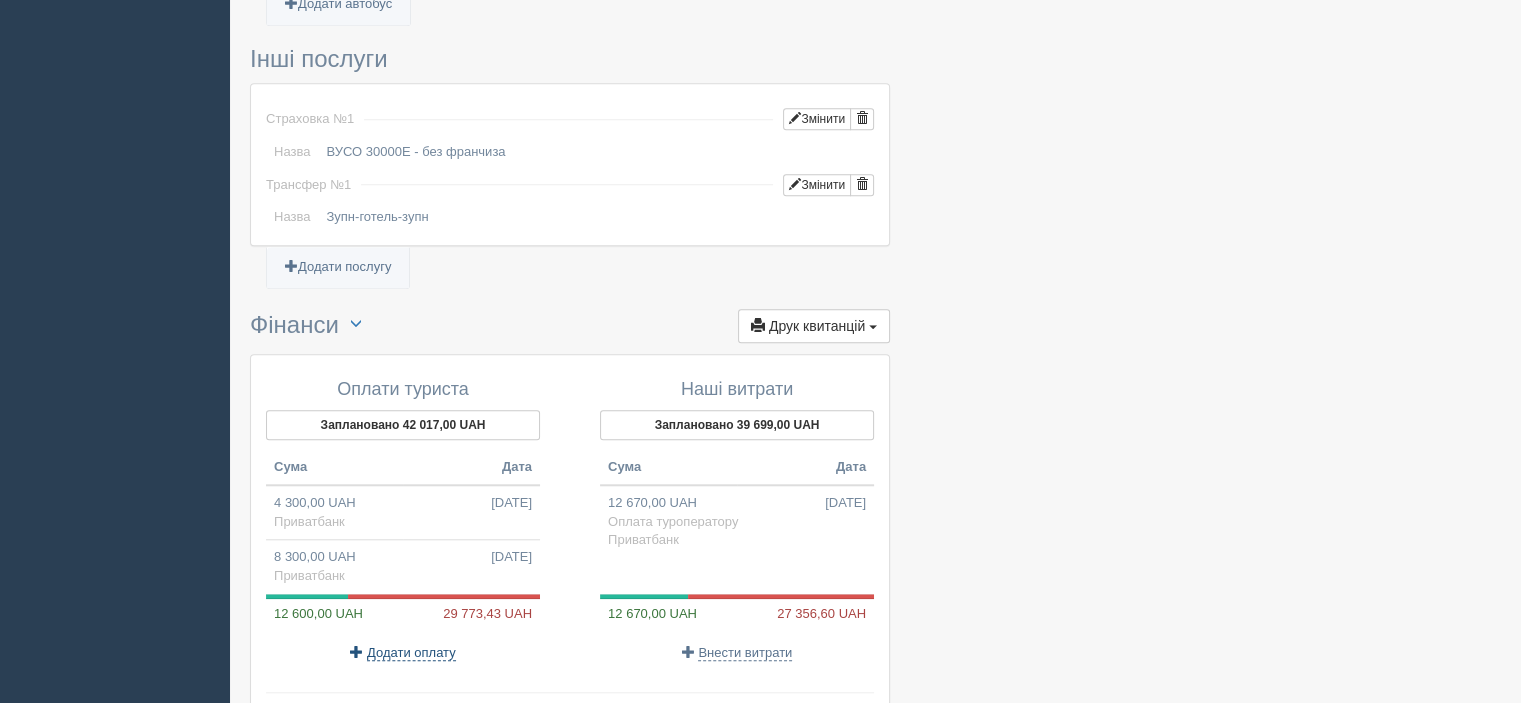 click on "Додати оплату" at bounding box center [411, 653] 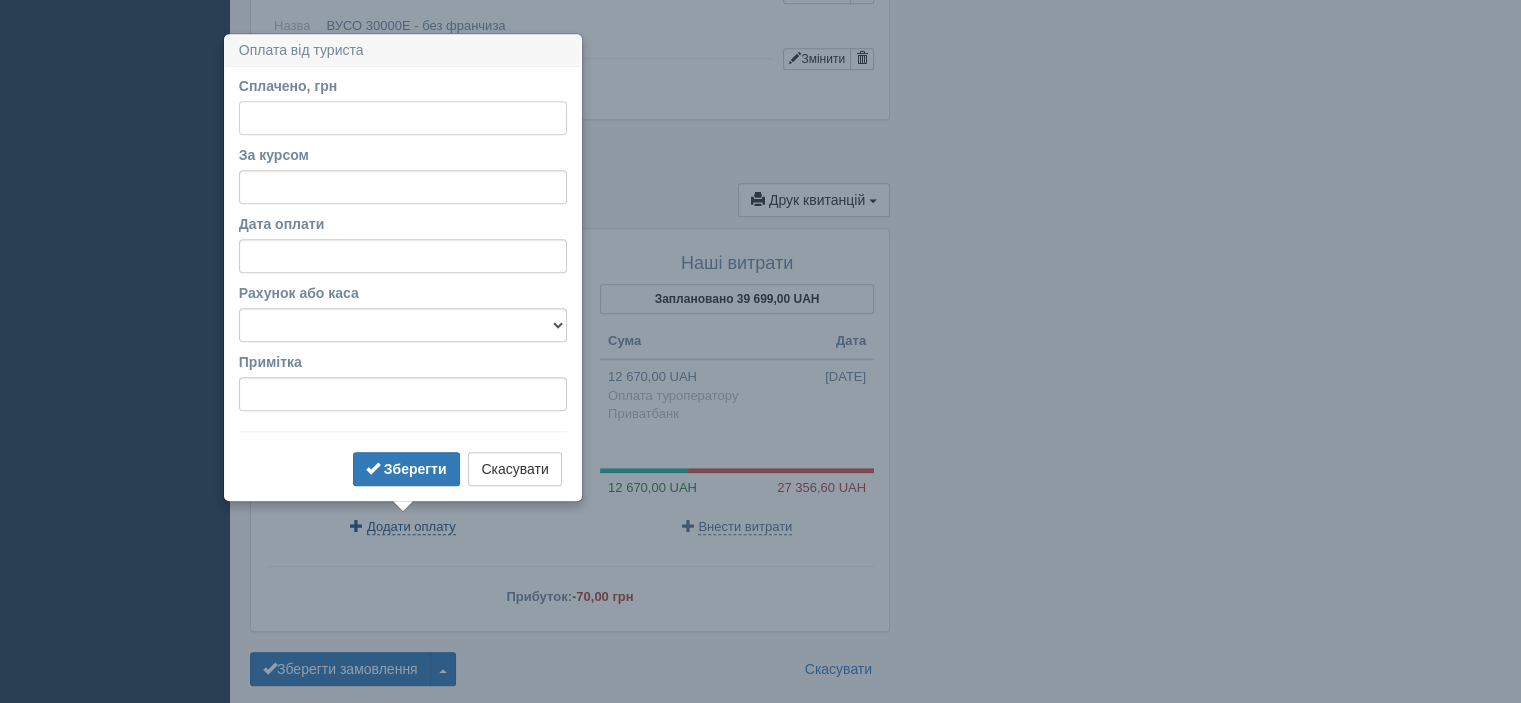 scroll, scrollTop: 1975, scrollLeft: 0, axis: vertical 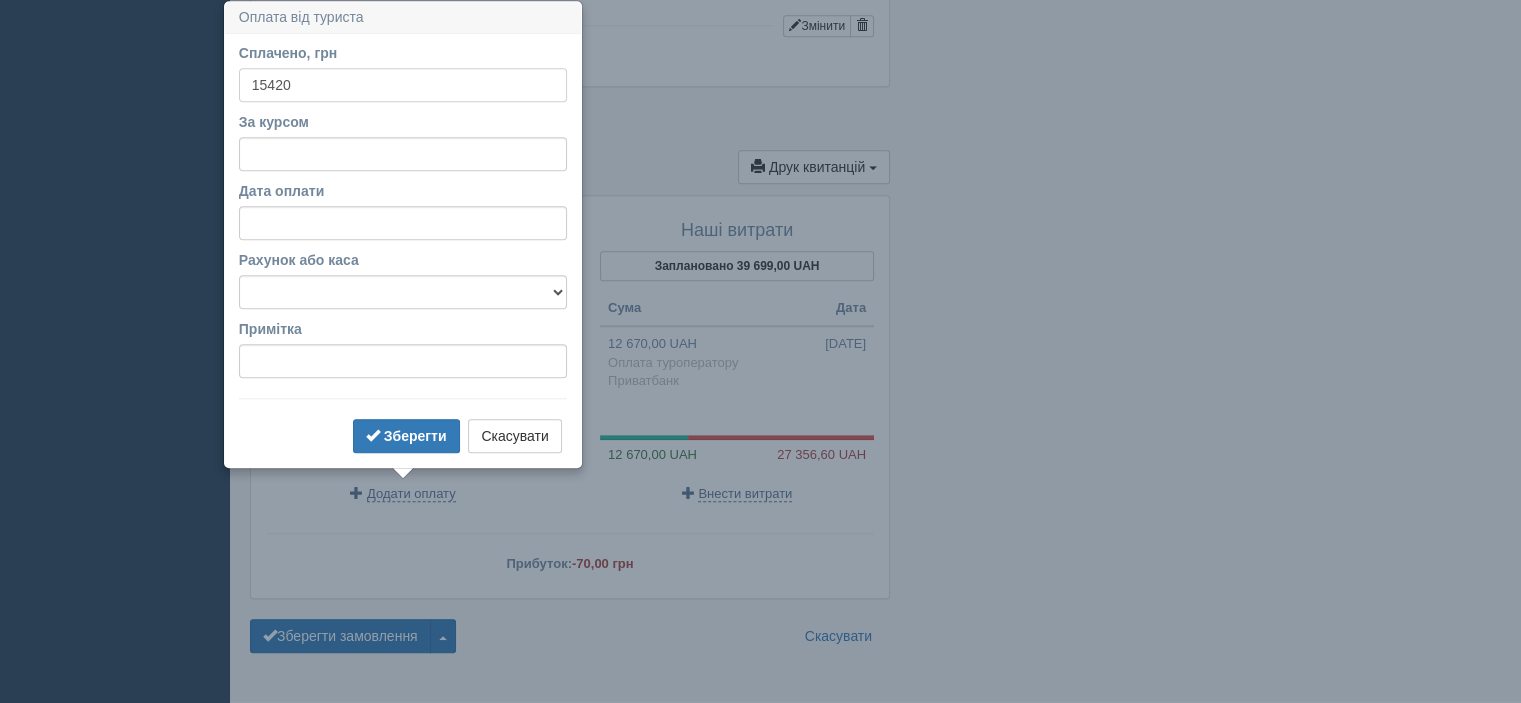type on "15420" 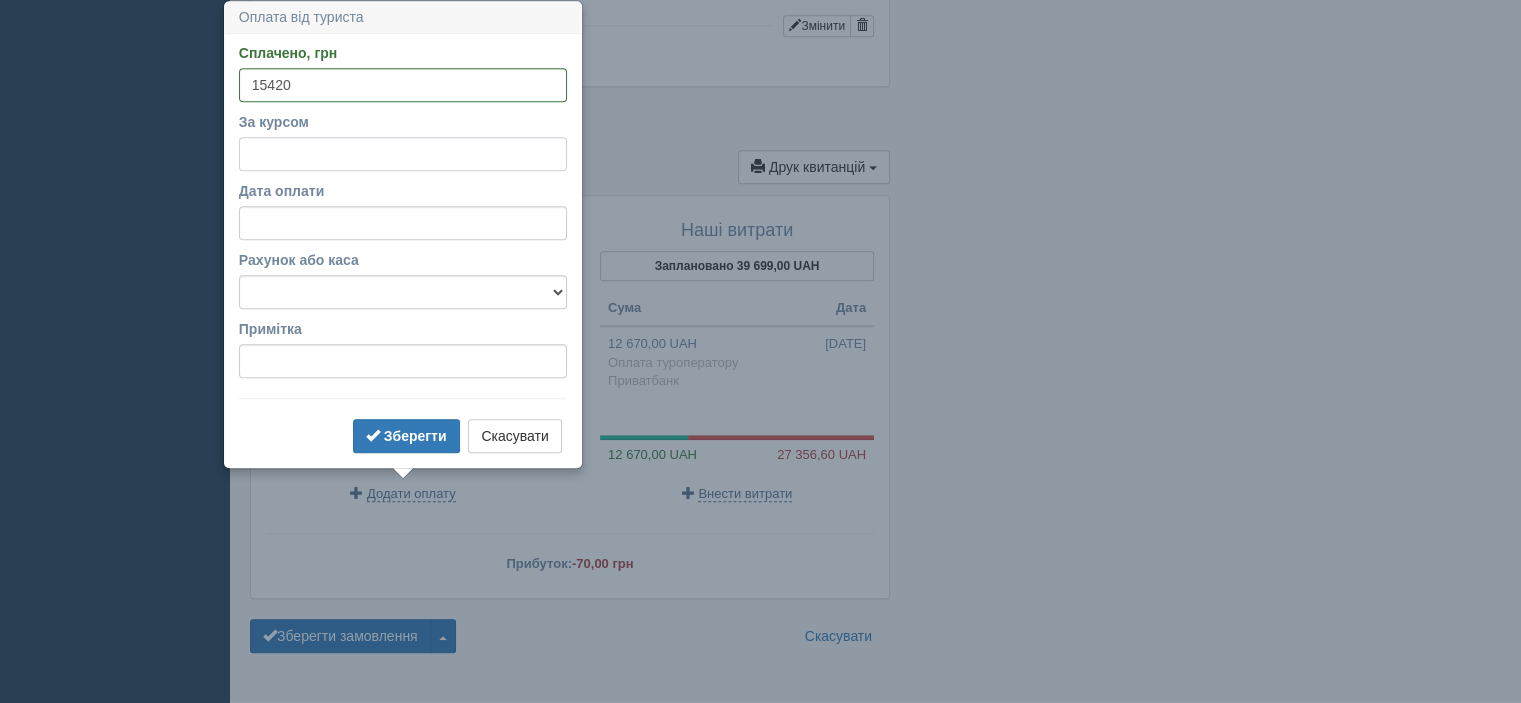 click on "За курсом" at bounding box center (403, 154) 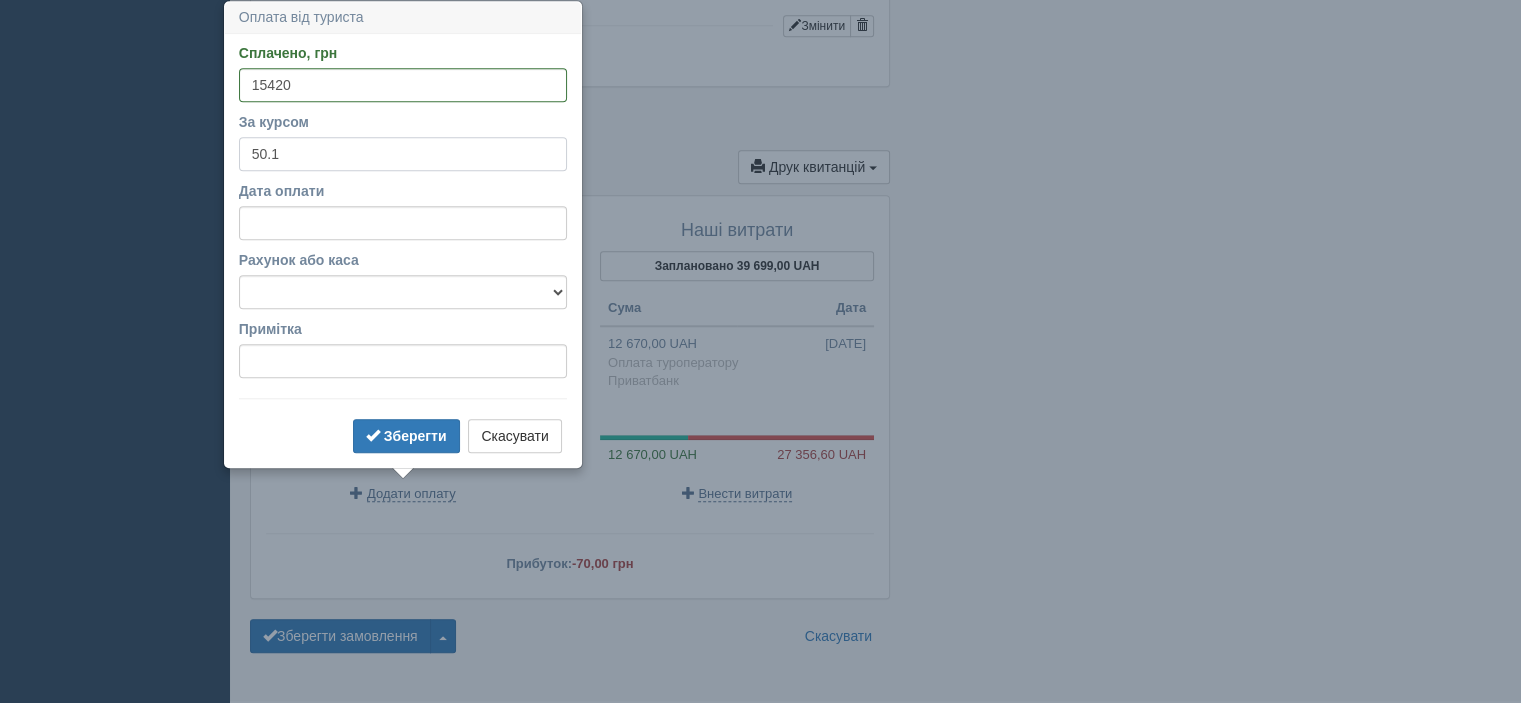 type on "50.1" 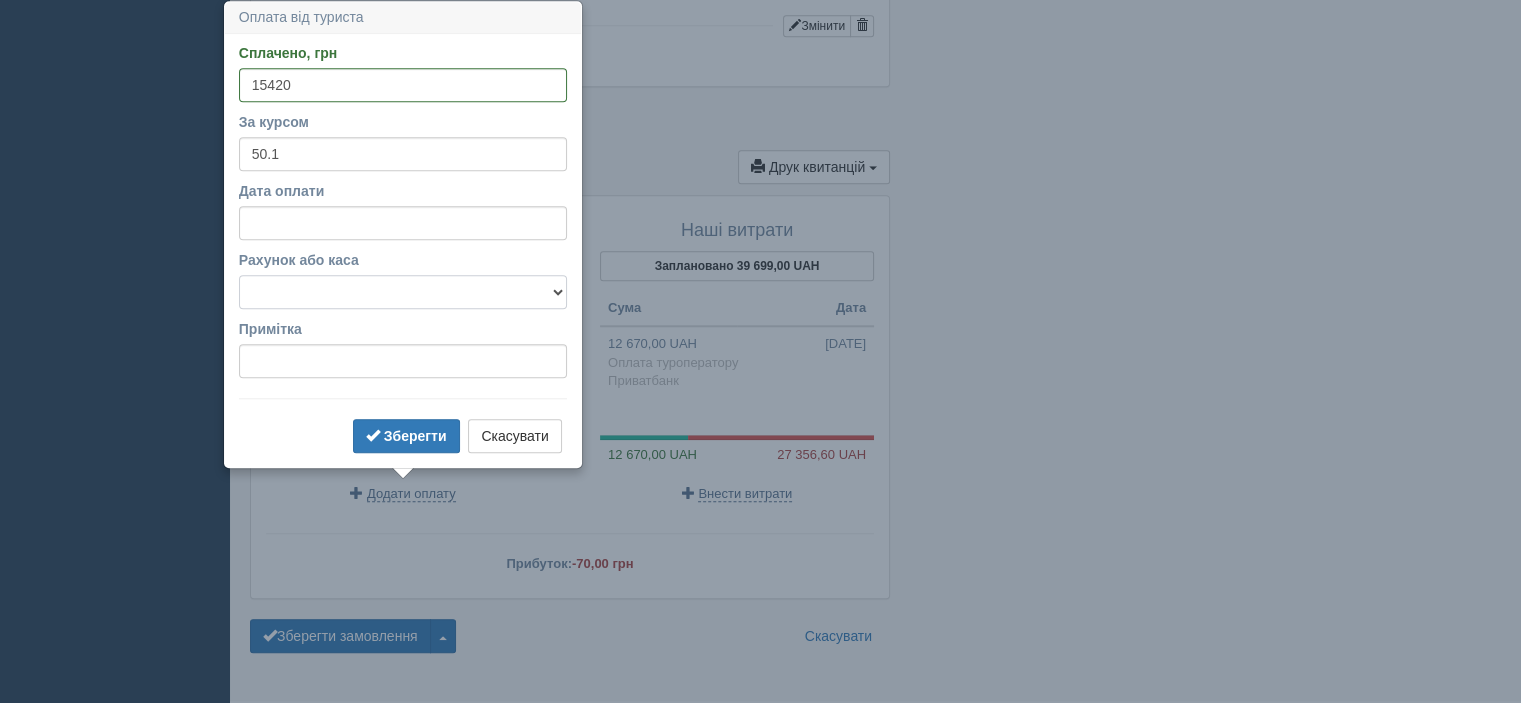 click on "Альфабанк
Банковский счёт
Наличная касса
Приватбанк" at bounding box center [403, 292] 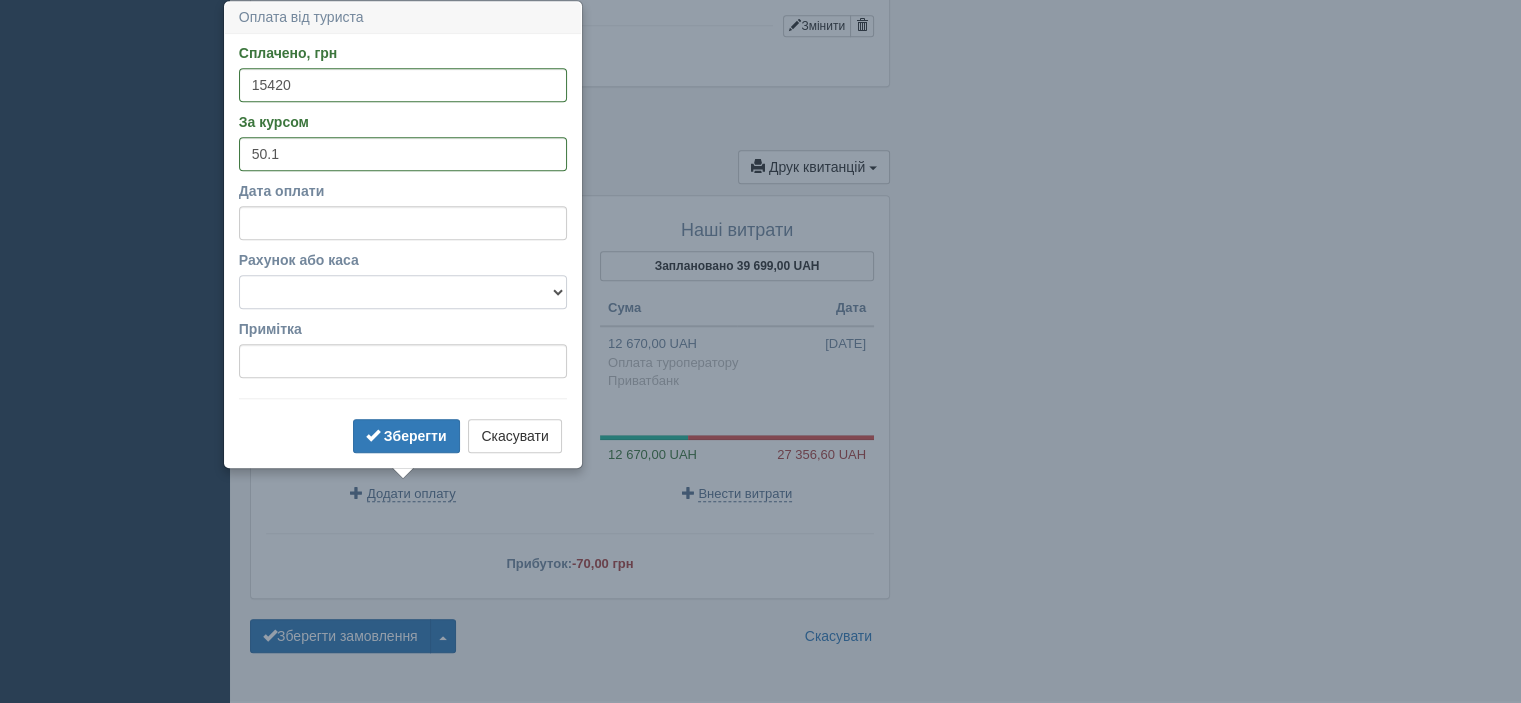 select on "346" 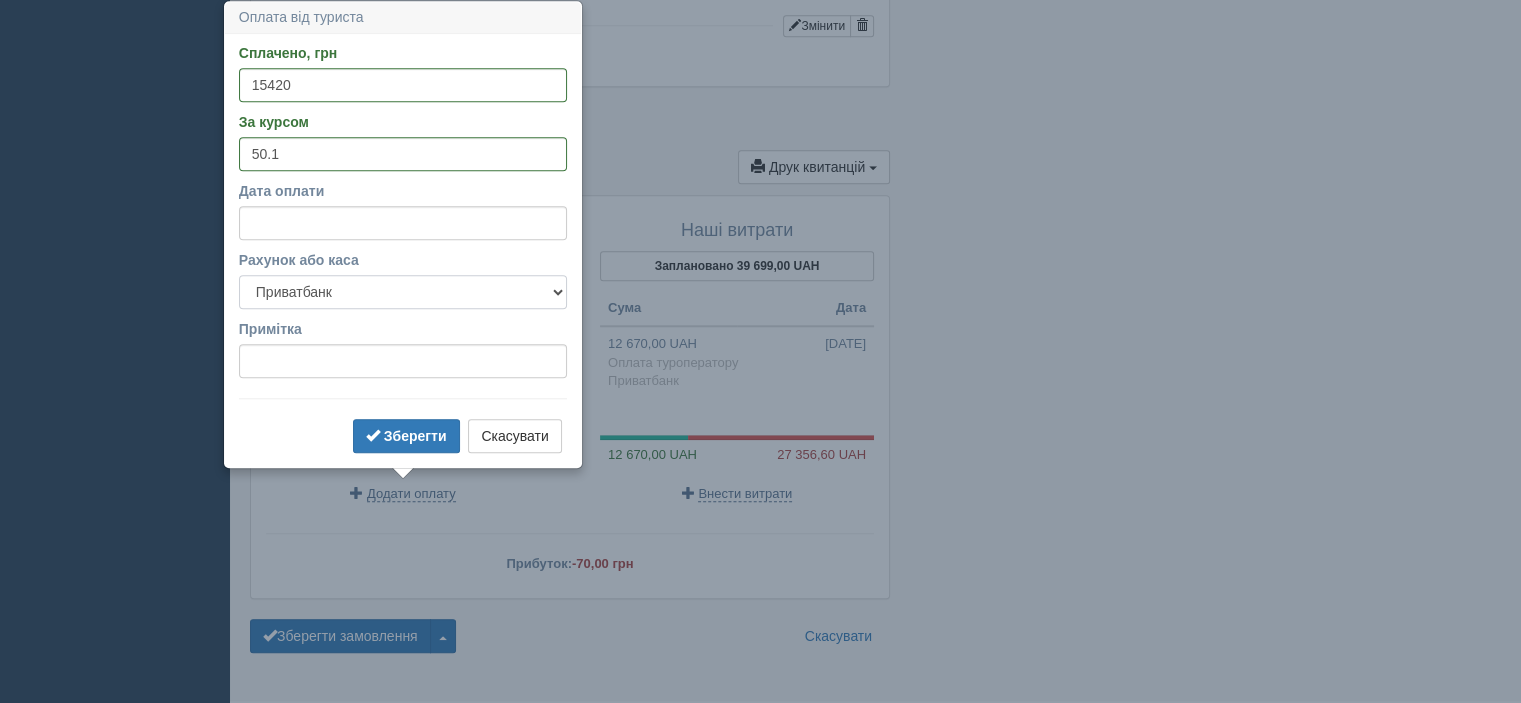 click on "Альфабанк
Банковский счёт
Наличная касса
Приватбанк" at bounding box center [403, 292] 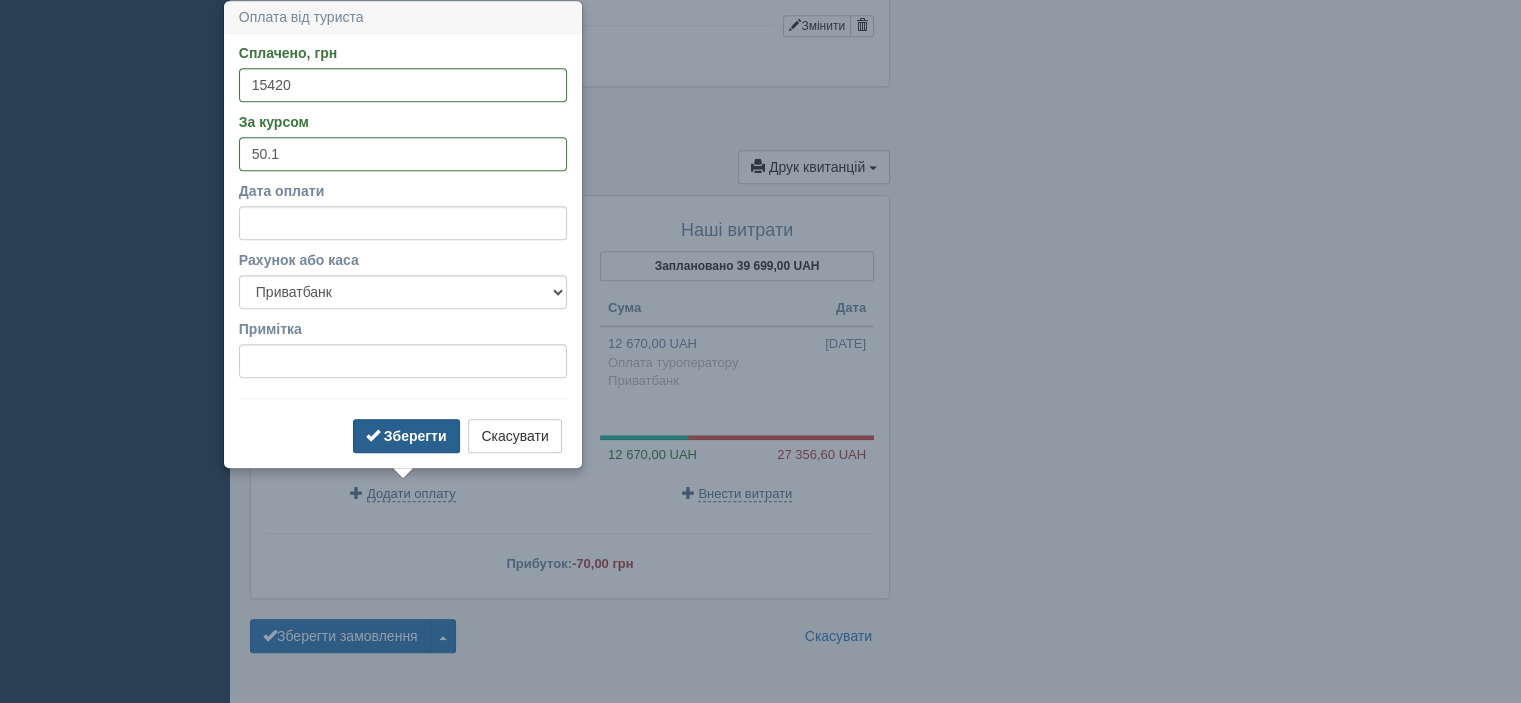 click on "Зберегти" at bounding box center (415, 436) 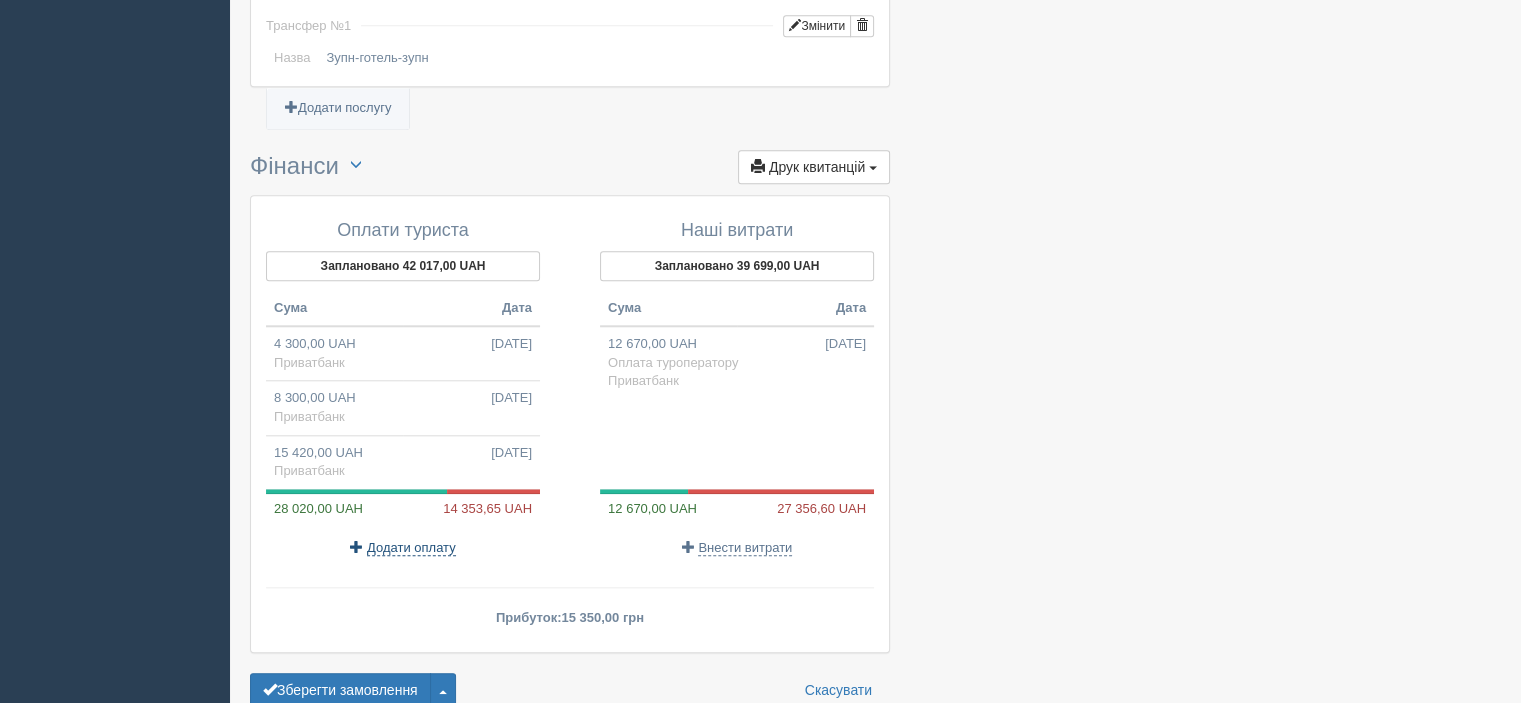 click on "Додати оплату" at bounding box center (411, 548) 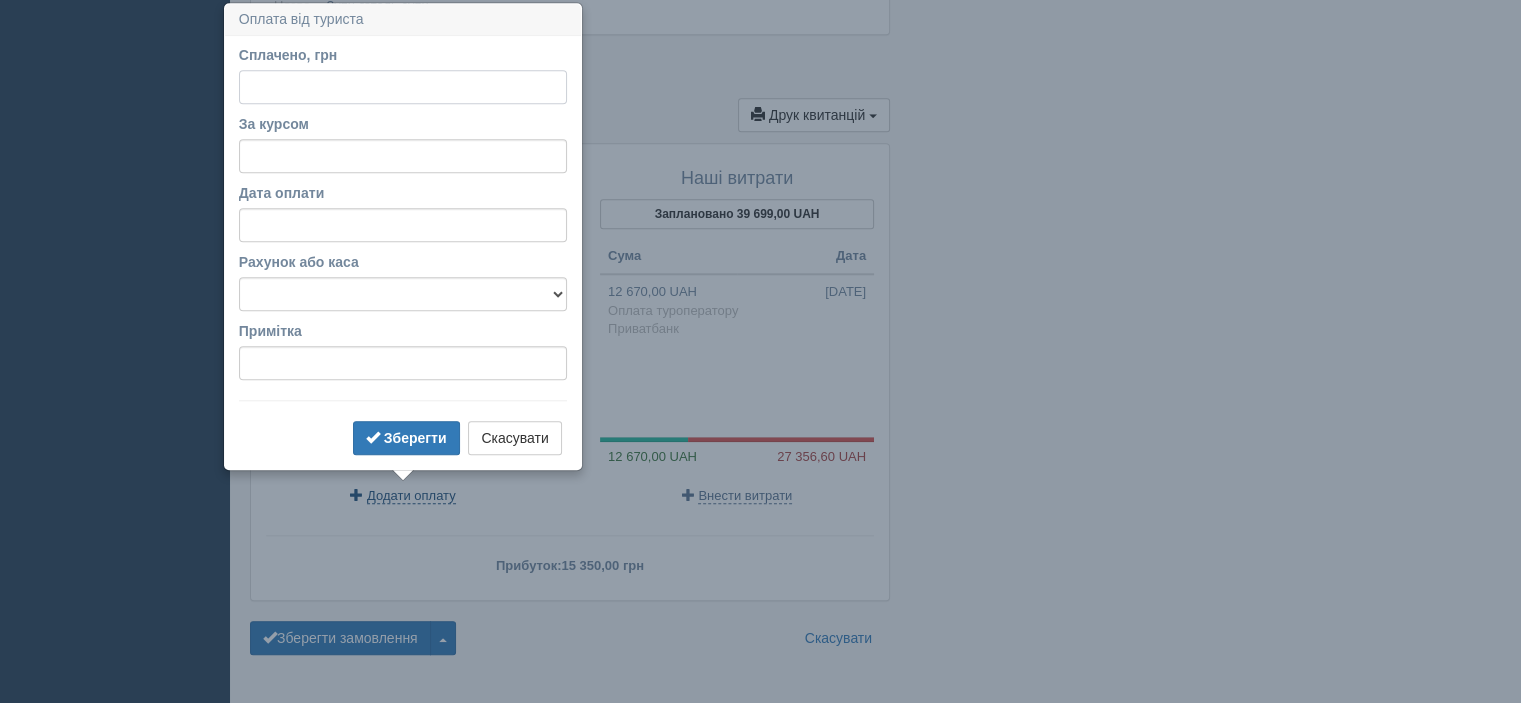 scroll, scrollTop: 2028, scrollLeft: 0, axis: vertical 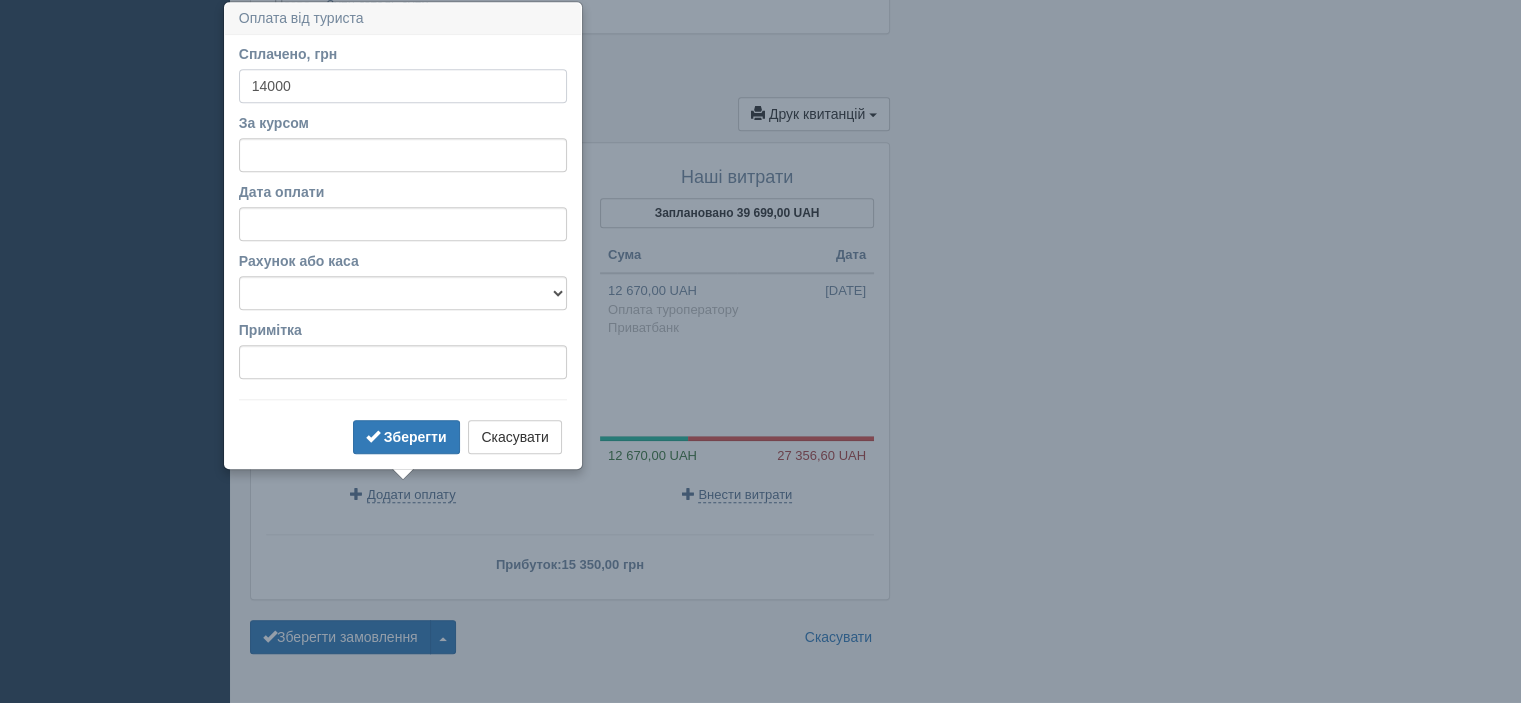 type on "14000" 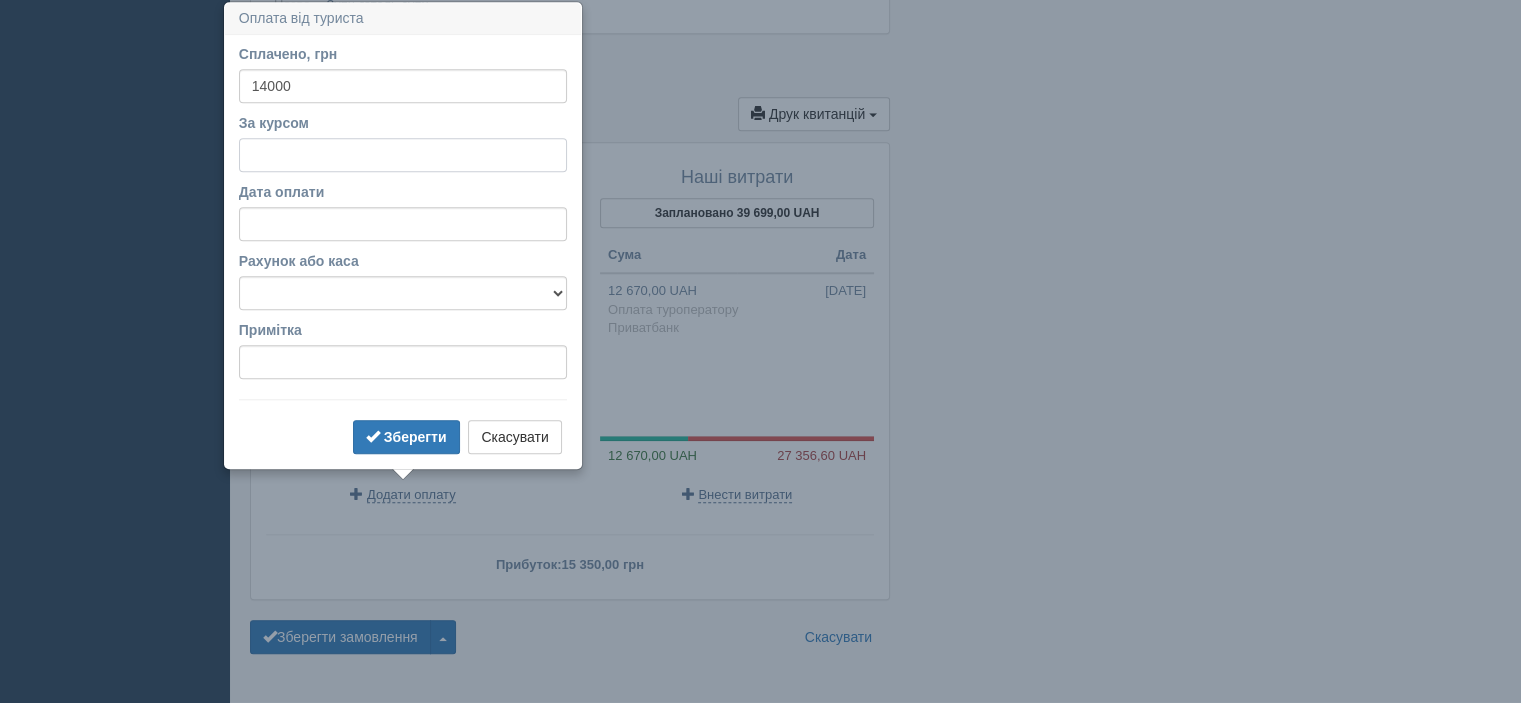 click on "За курсом" at bounding box center (403, 155) 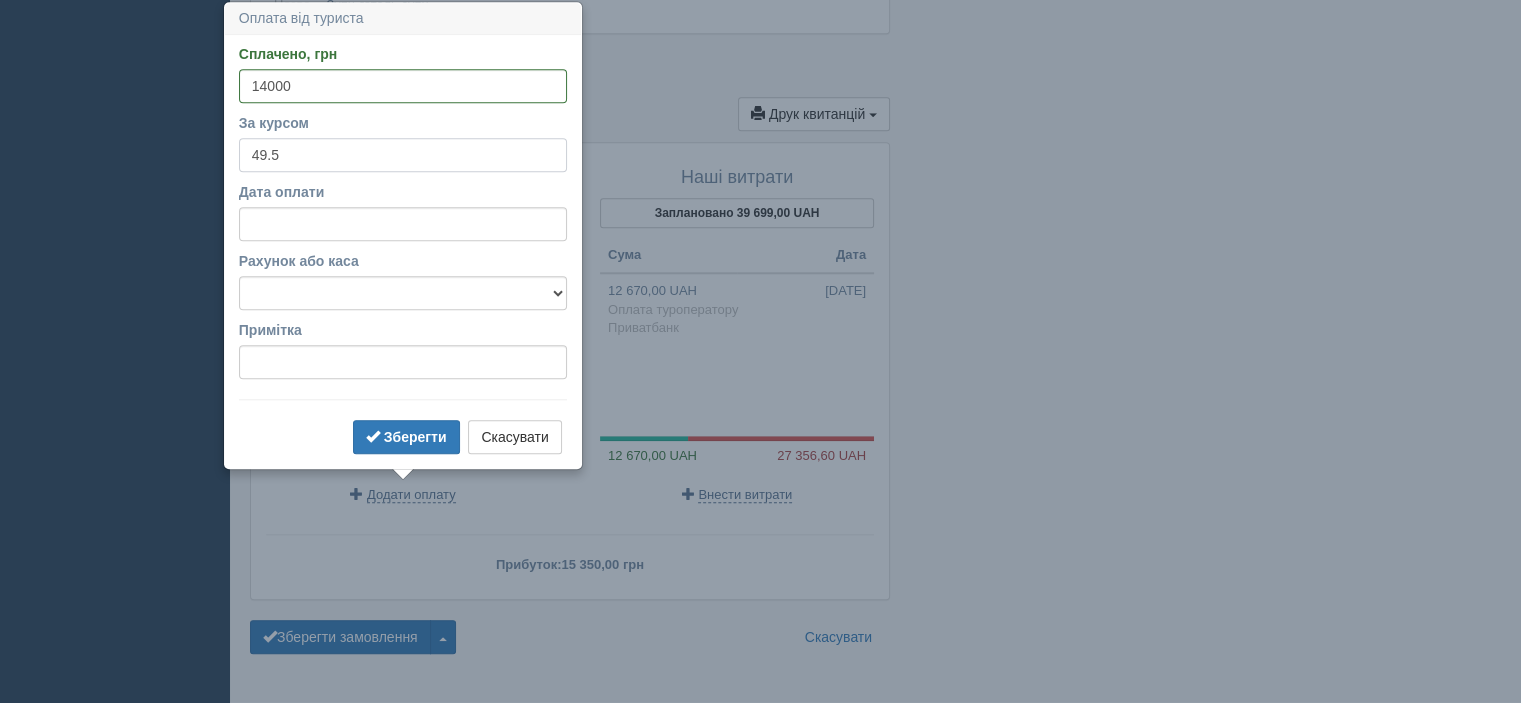 type on "49.5" 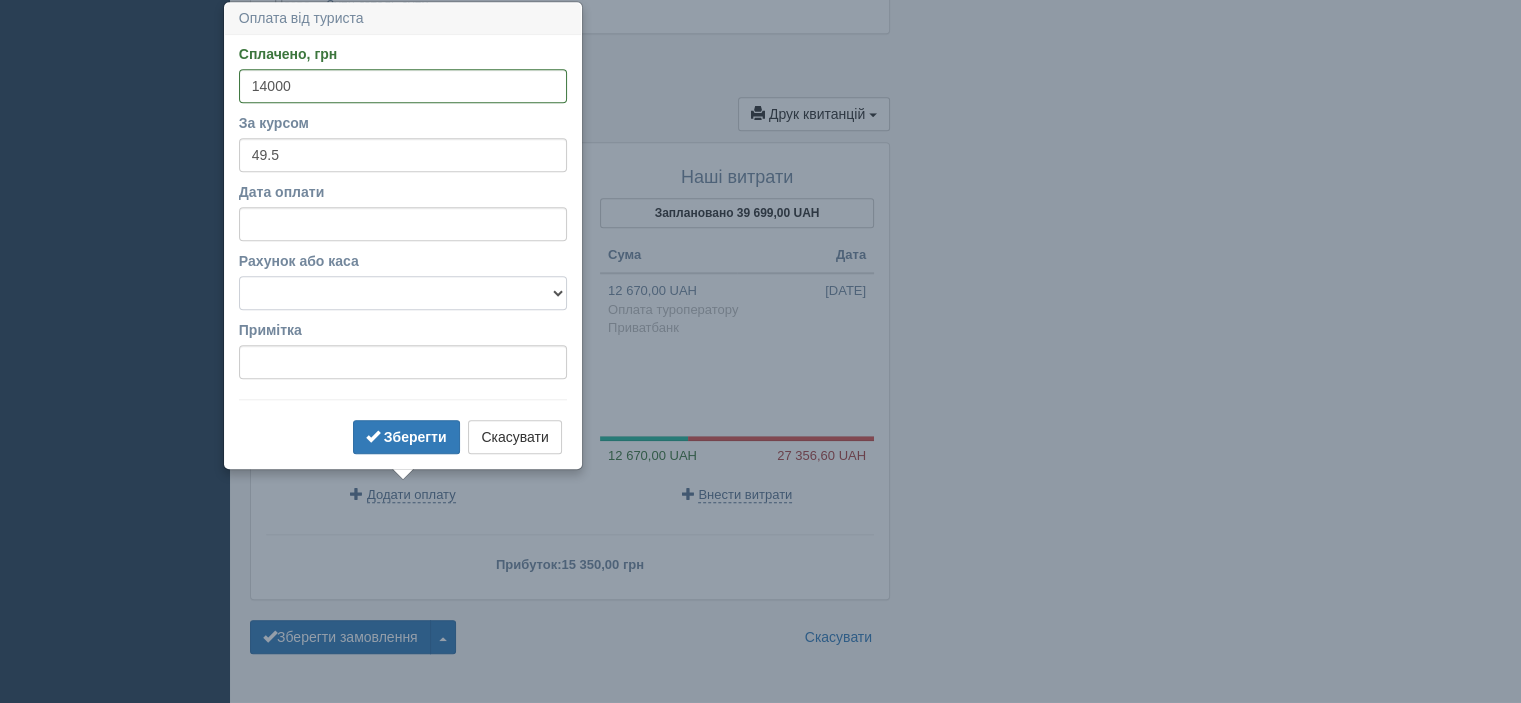 click on "Альфабанк
Банковский счёт
Наличная касса
Приватбанк" at bounding box center [403, 293] 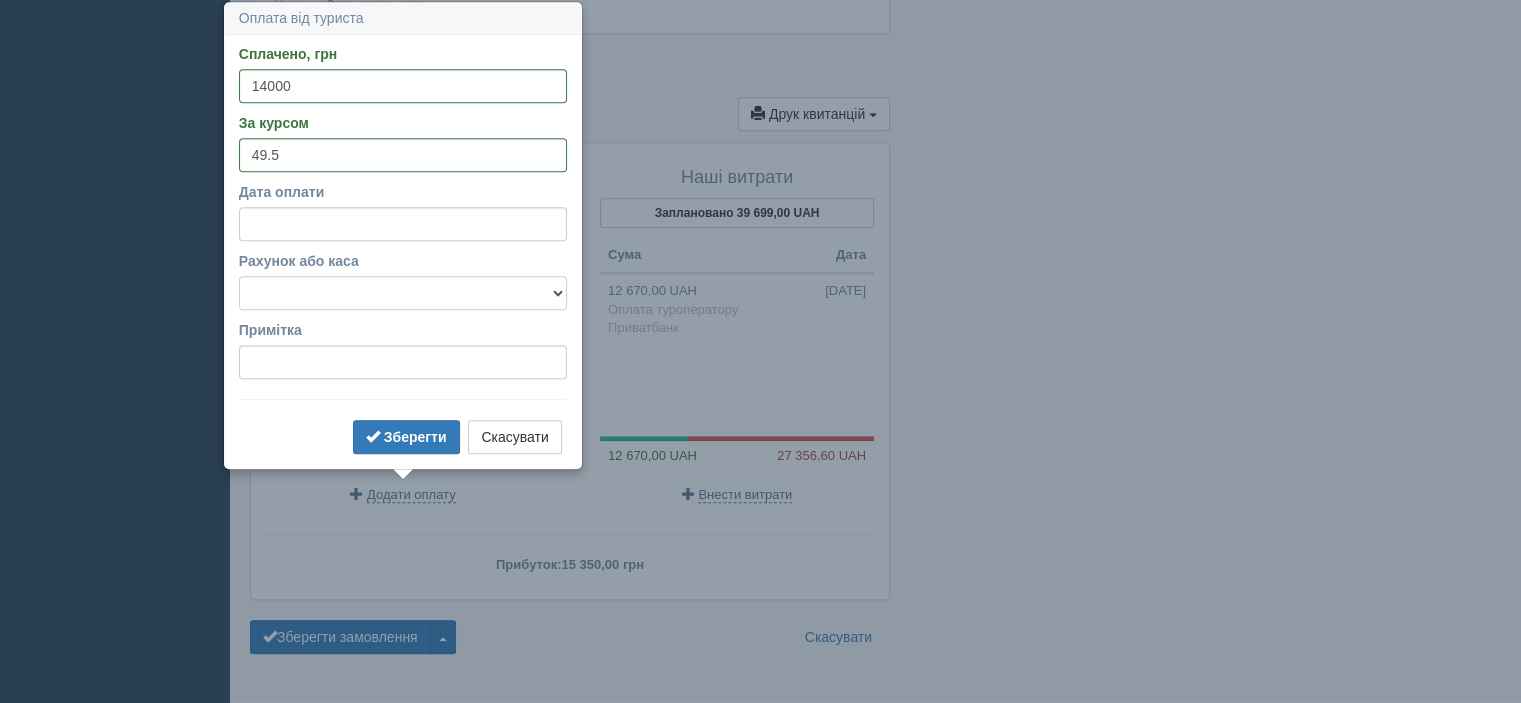 select on "346" 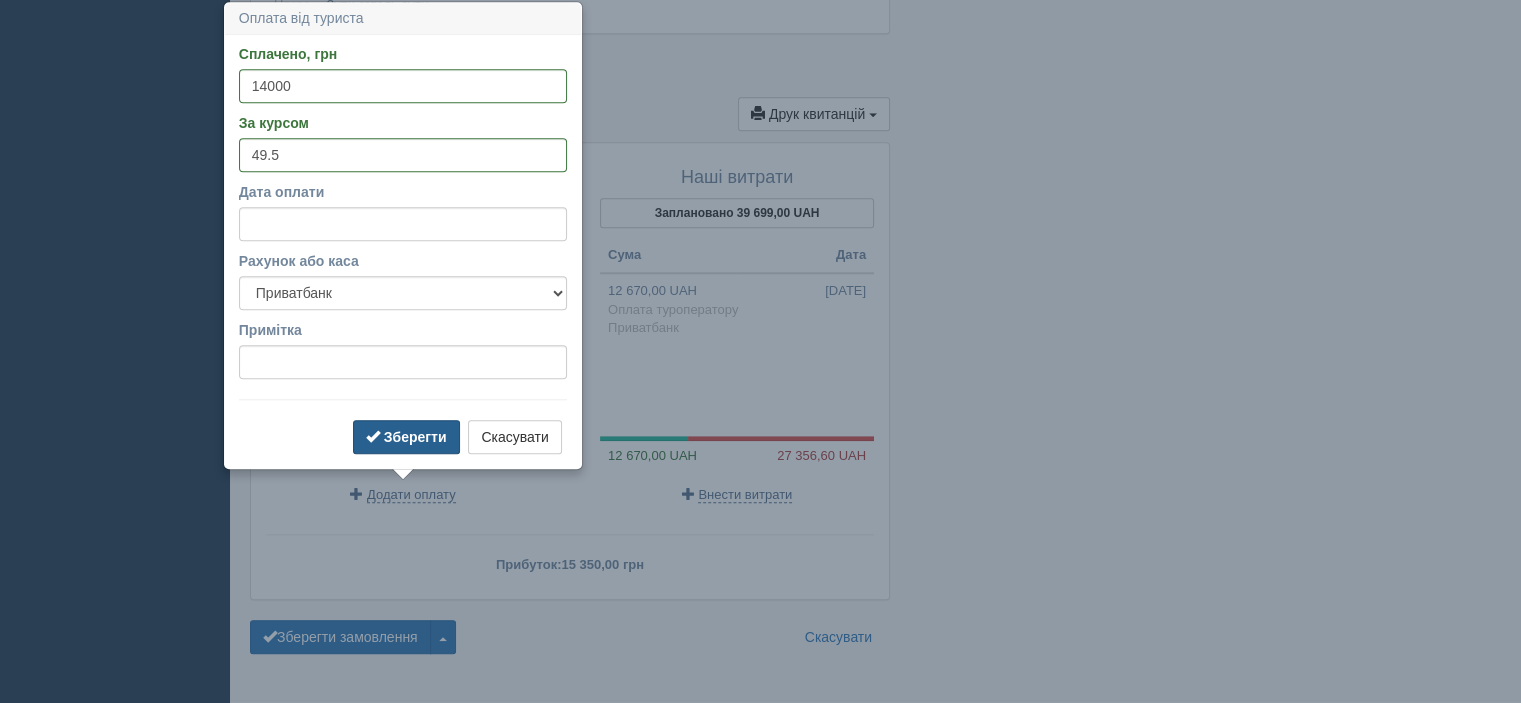 click on "Зберегти" at bounding box center (415, 437) 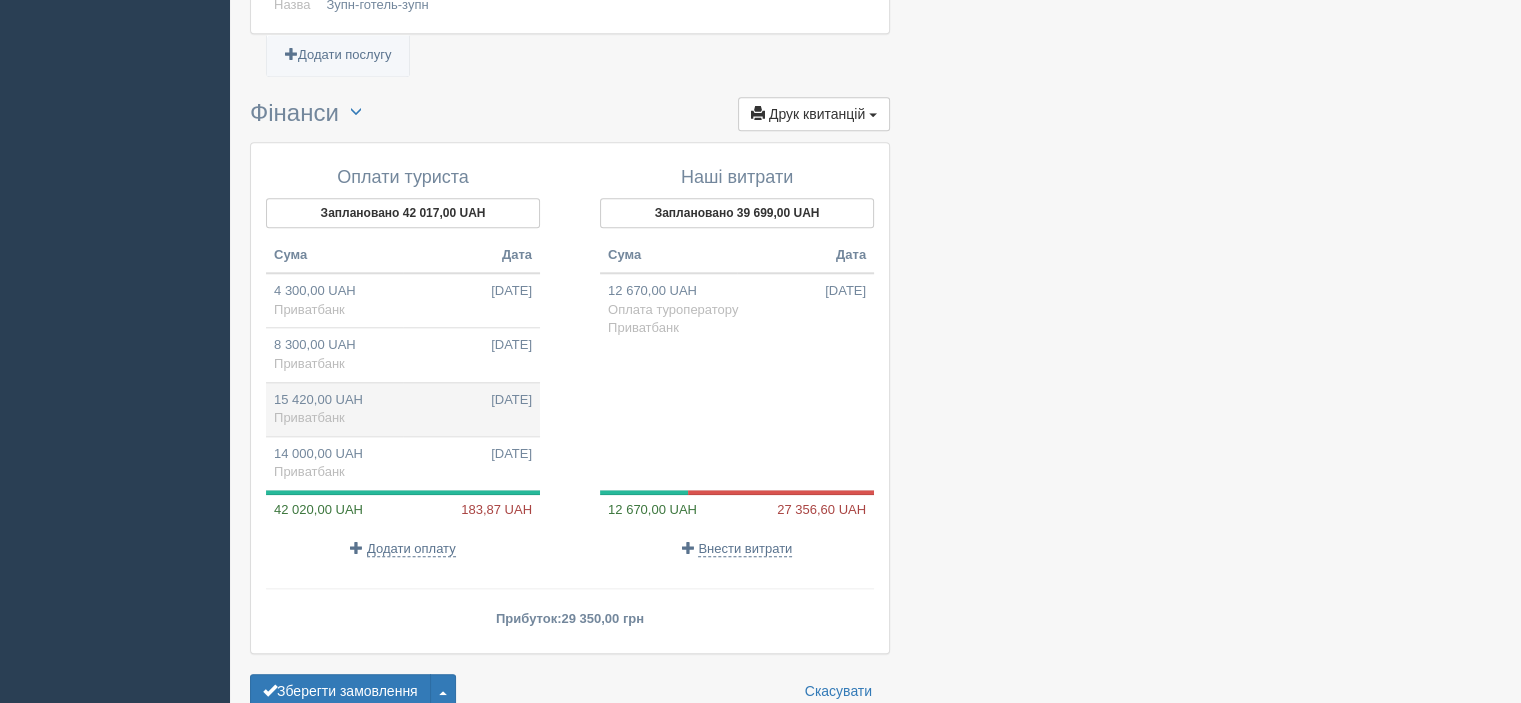 click on "15 420,00 UAH
27.07.2025
Приватбанк" at bounding box center [403, 409] 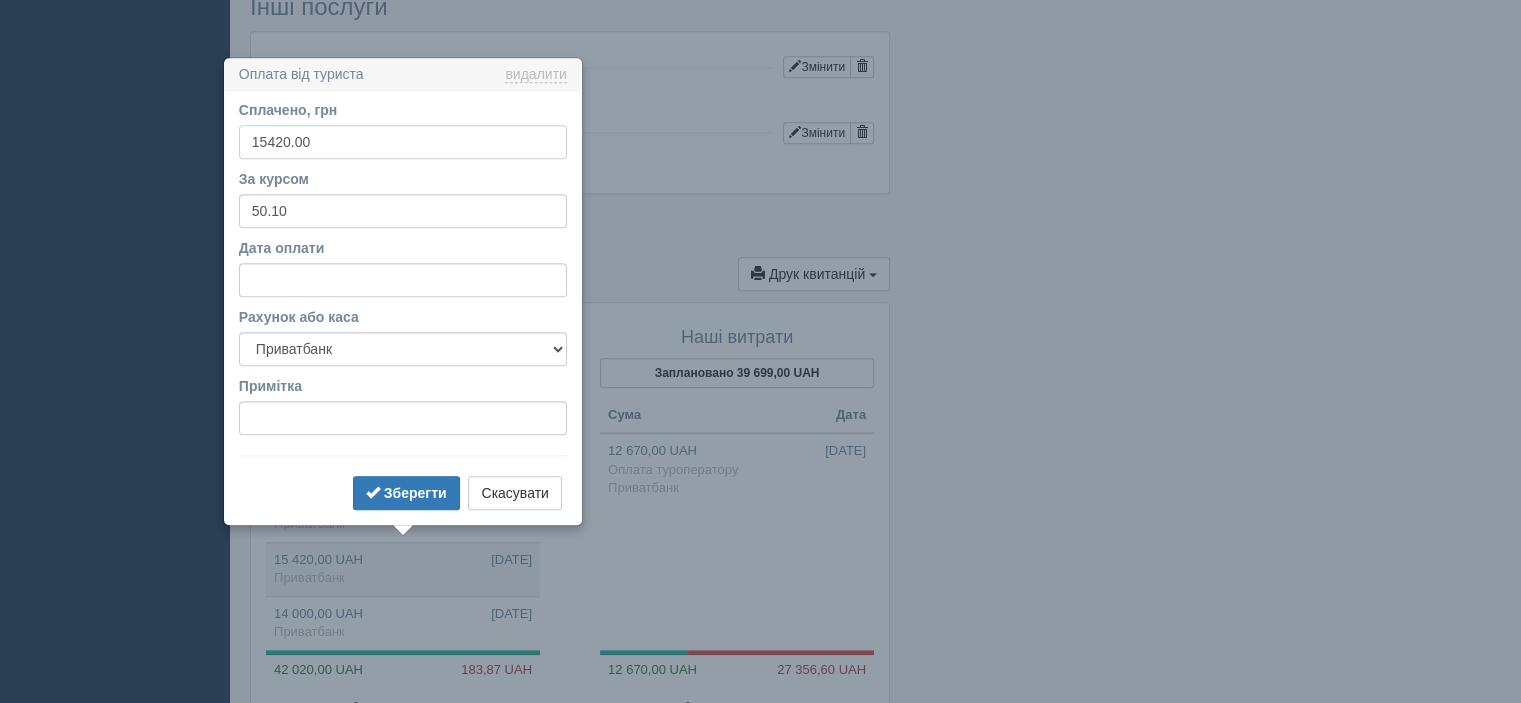 scroll, scrollTop: 1924, scrollLeft: 0, axis: vertical 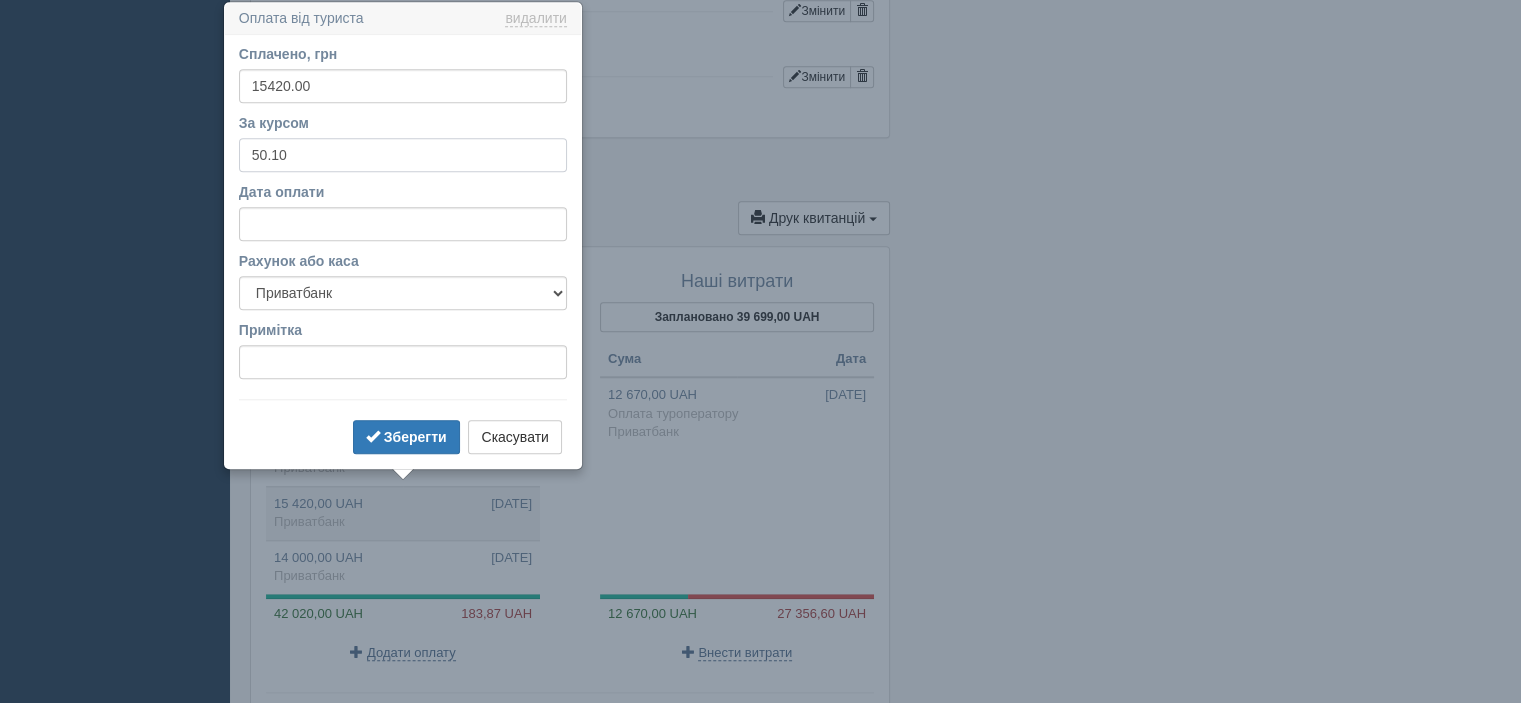 drag, startPoint x: 295, startPoint y: 147, endPoint x: 149, endPoint y: 138, distance: 146.27713 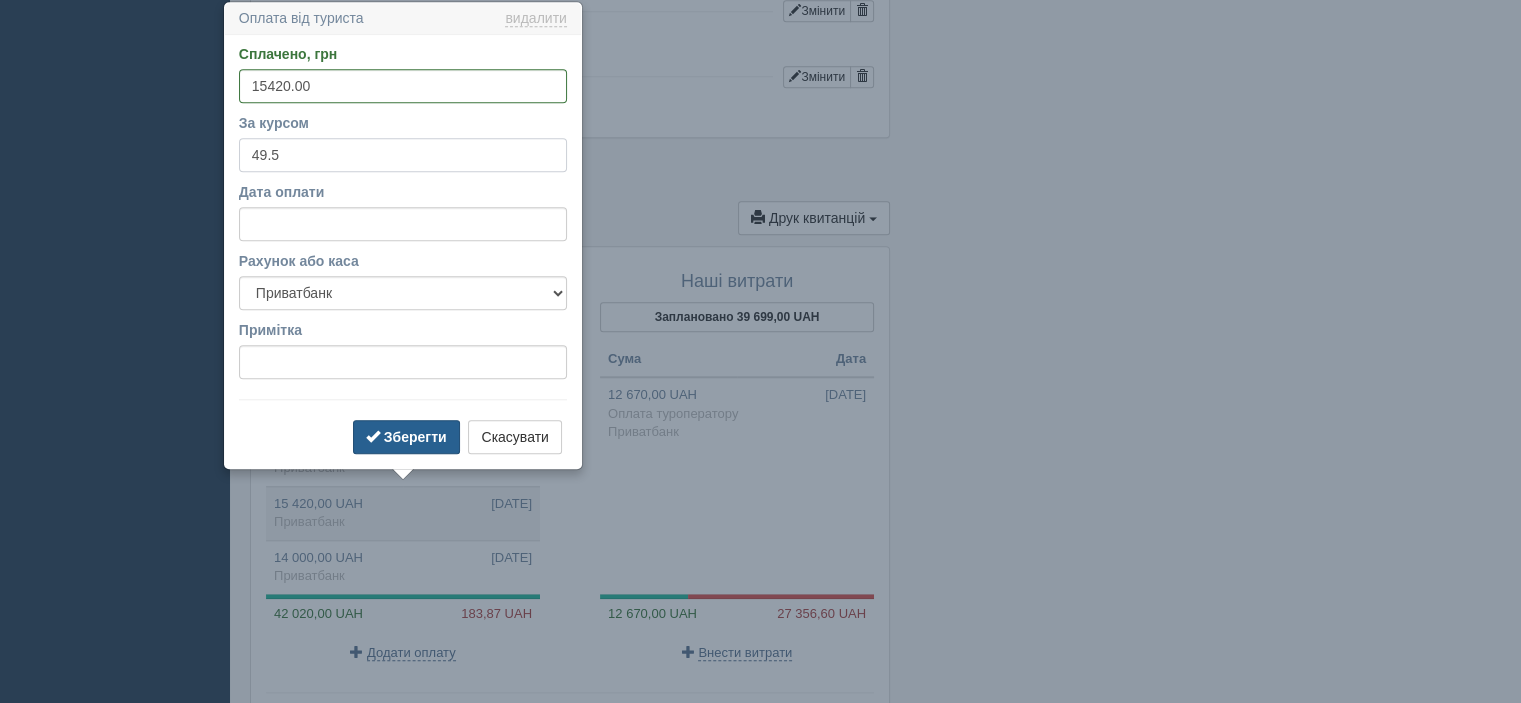 type on "49.5" 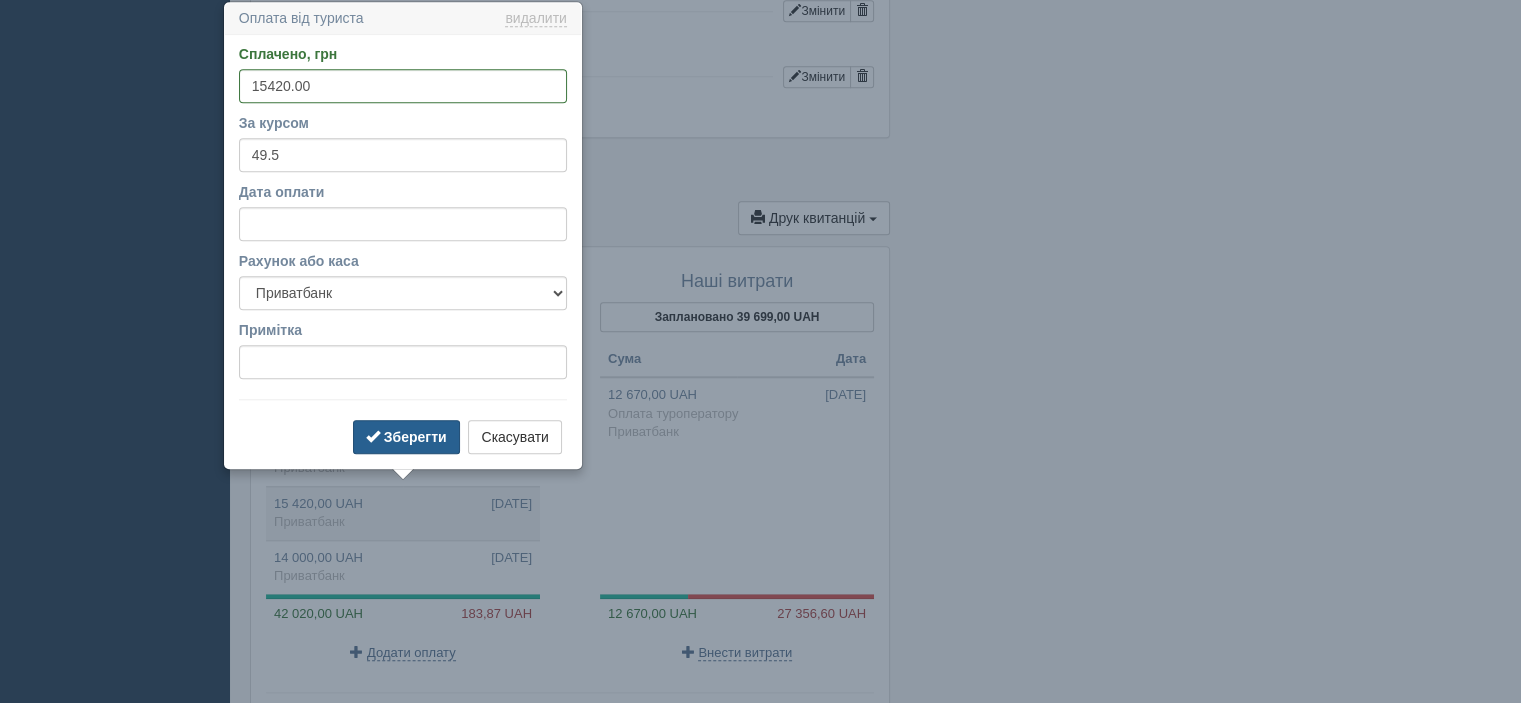 click on "Зберегти" at bounding box center [415, 437] 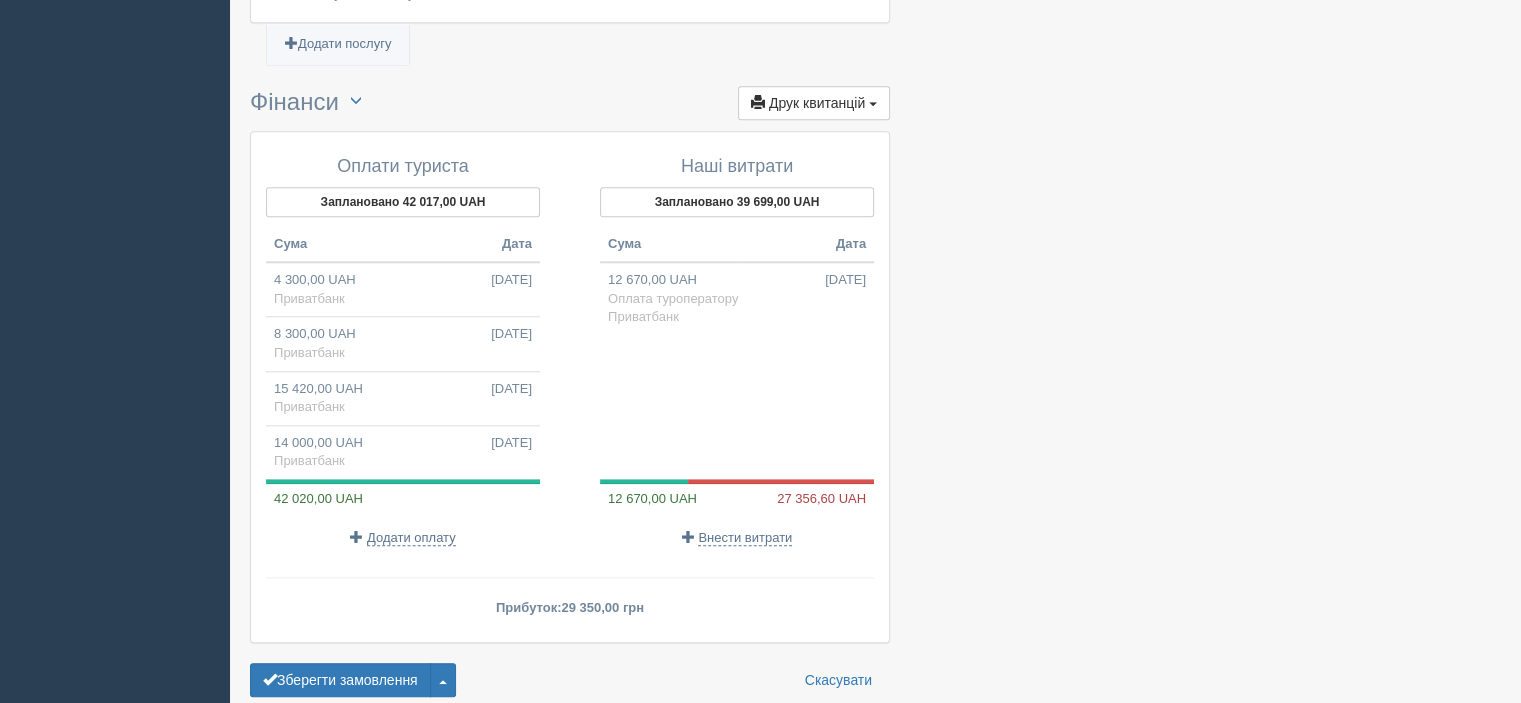 scroll, scrollTop: 2125, scrollLeft: 0, axis: vertical 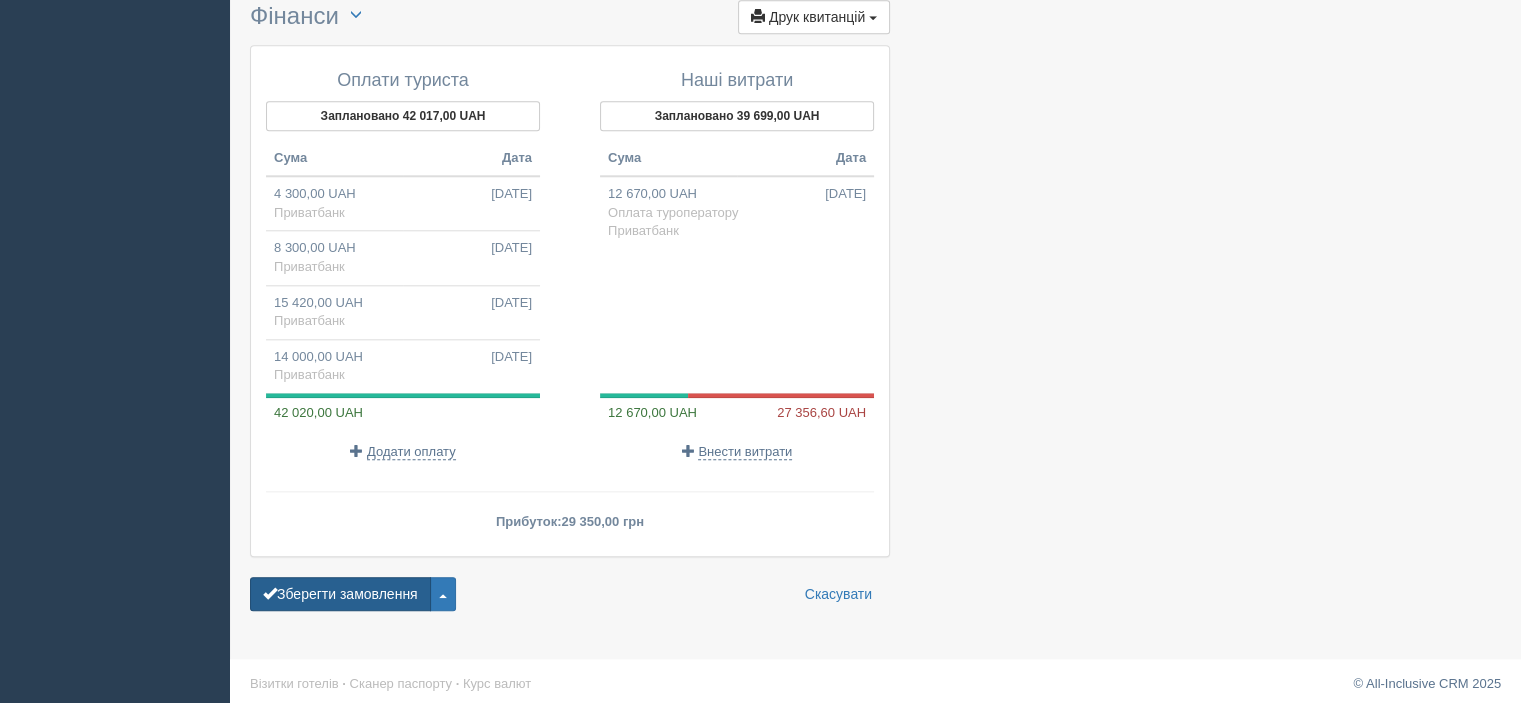 click on "Зберегти замовлення" at bounding box center [340, 594] 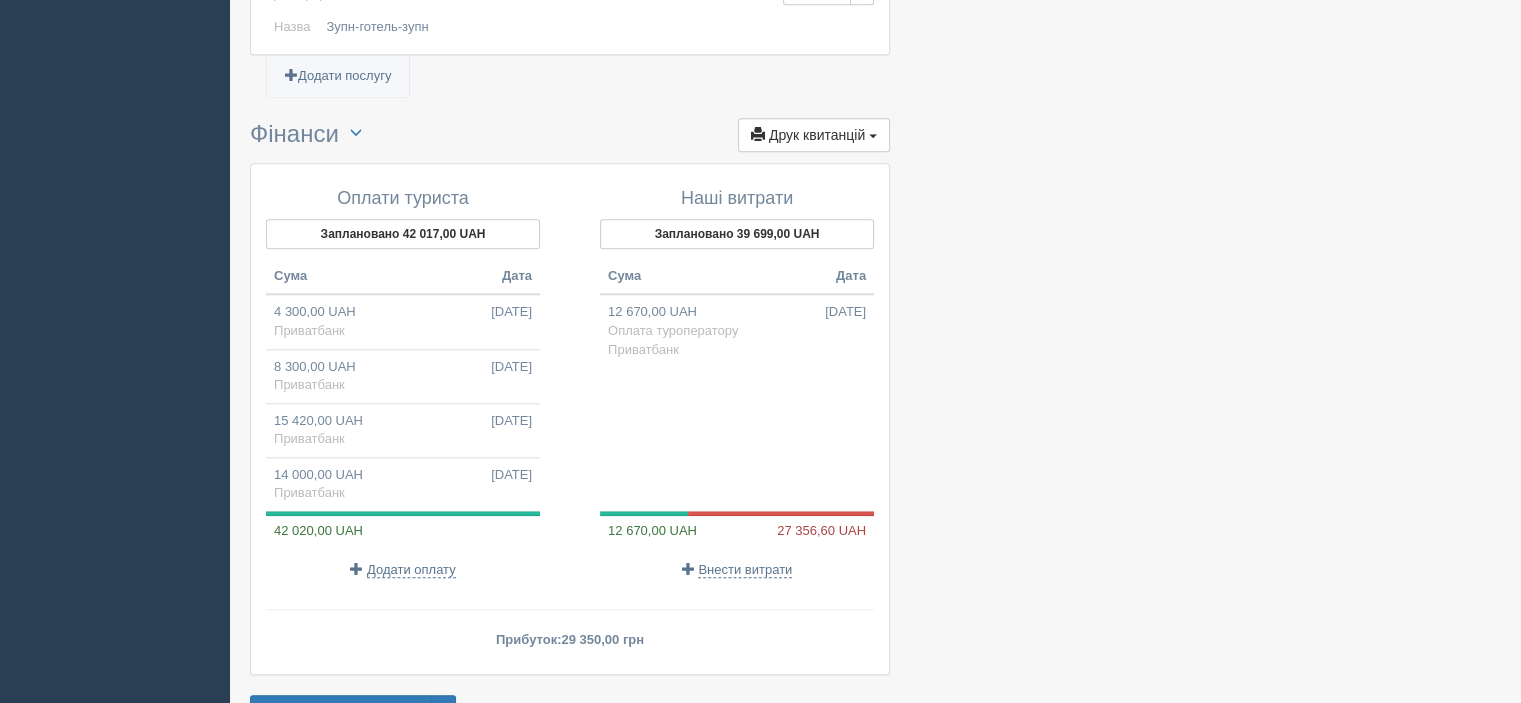 scroll, scrollTop: 2186, scrollLeft: 0, axis: vertical 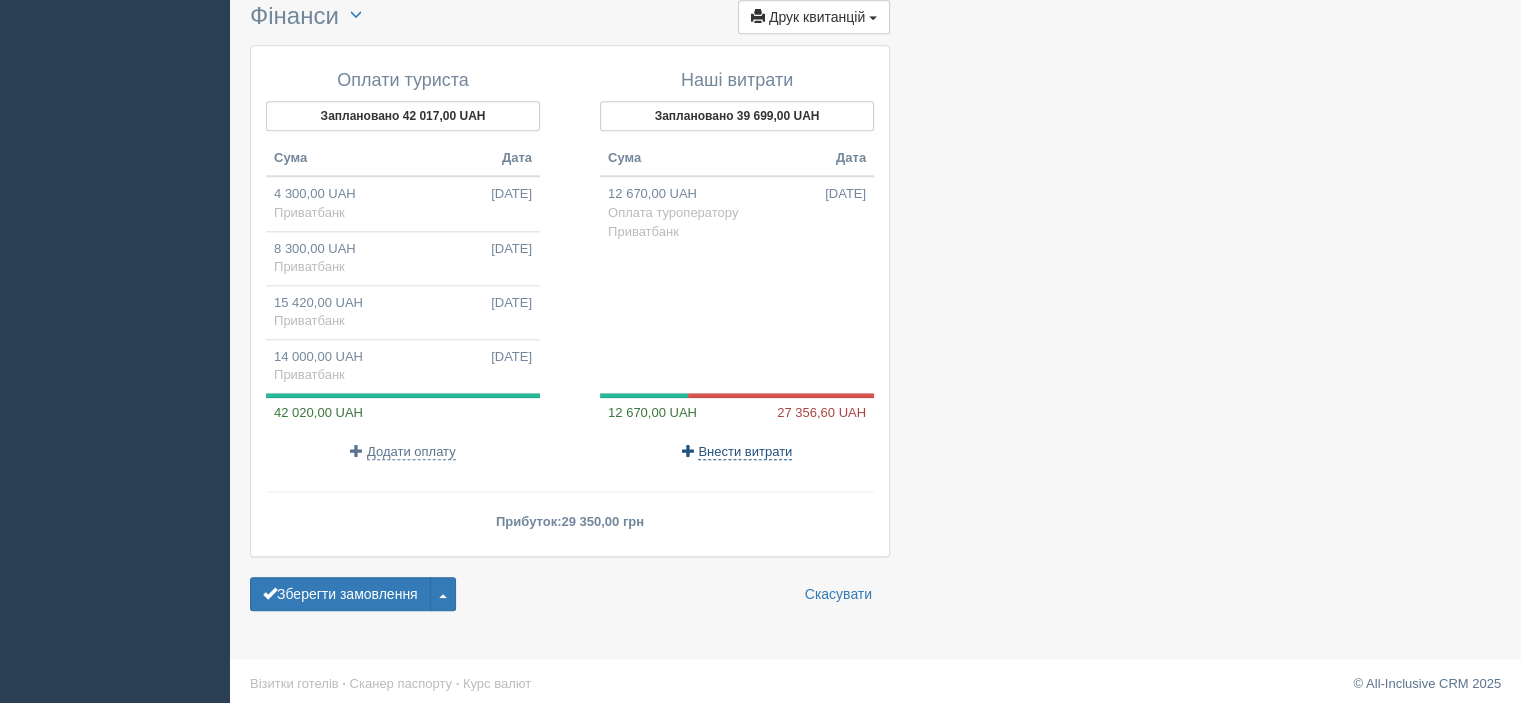 click on "Внести витрати" at bounding box center [745, 452] 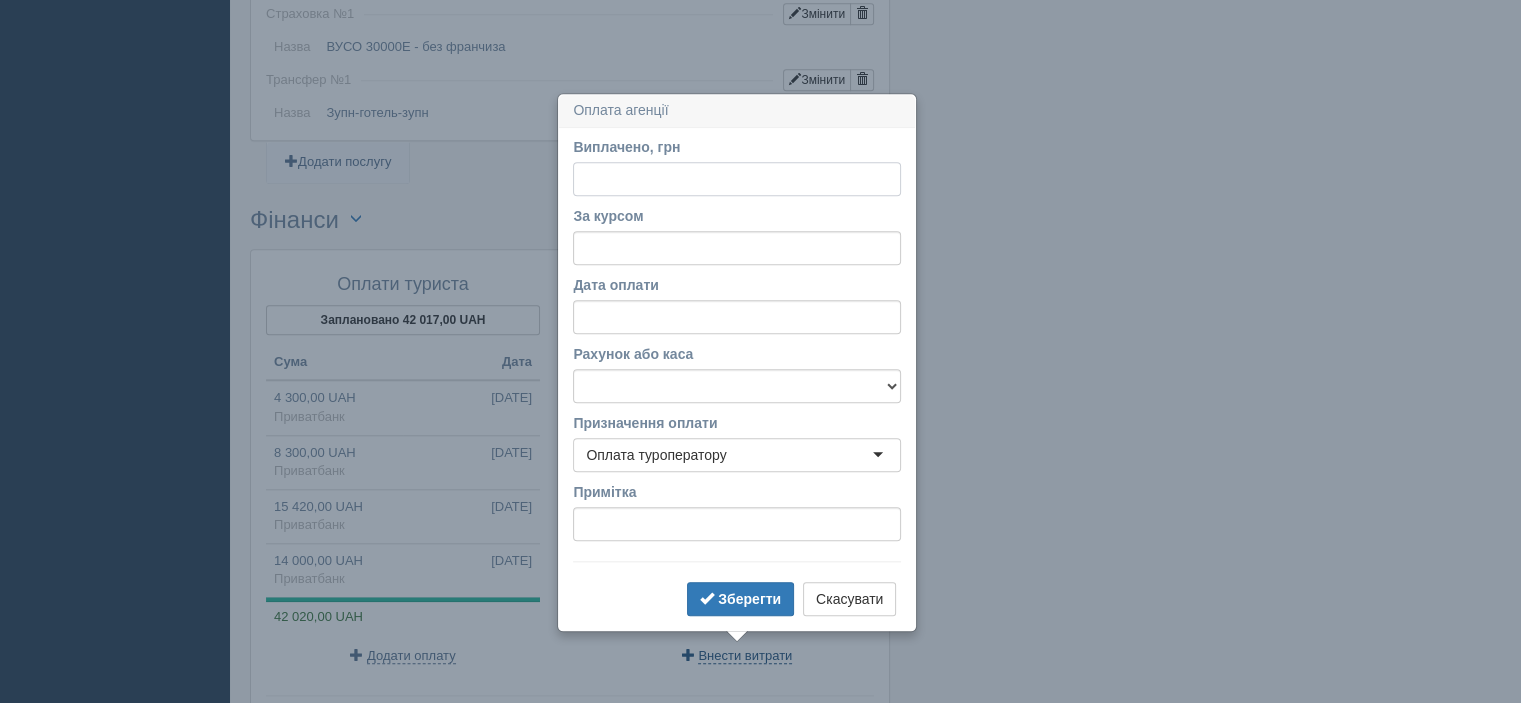 scroll, scrollTop: 2075, scrollLeft: 0, axis: vertical 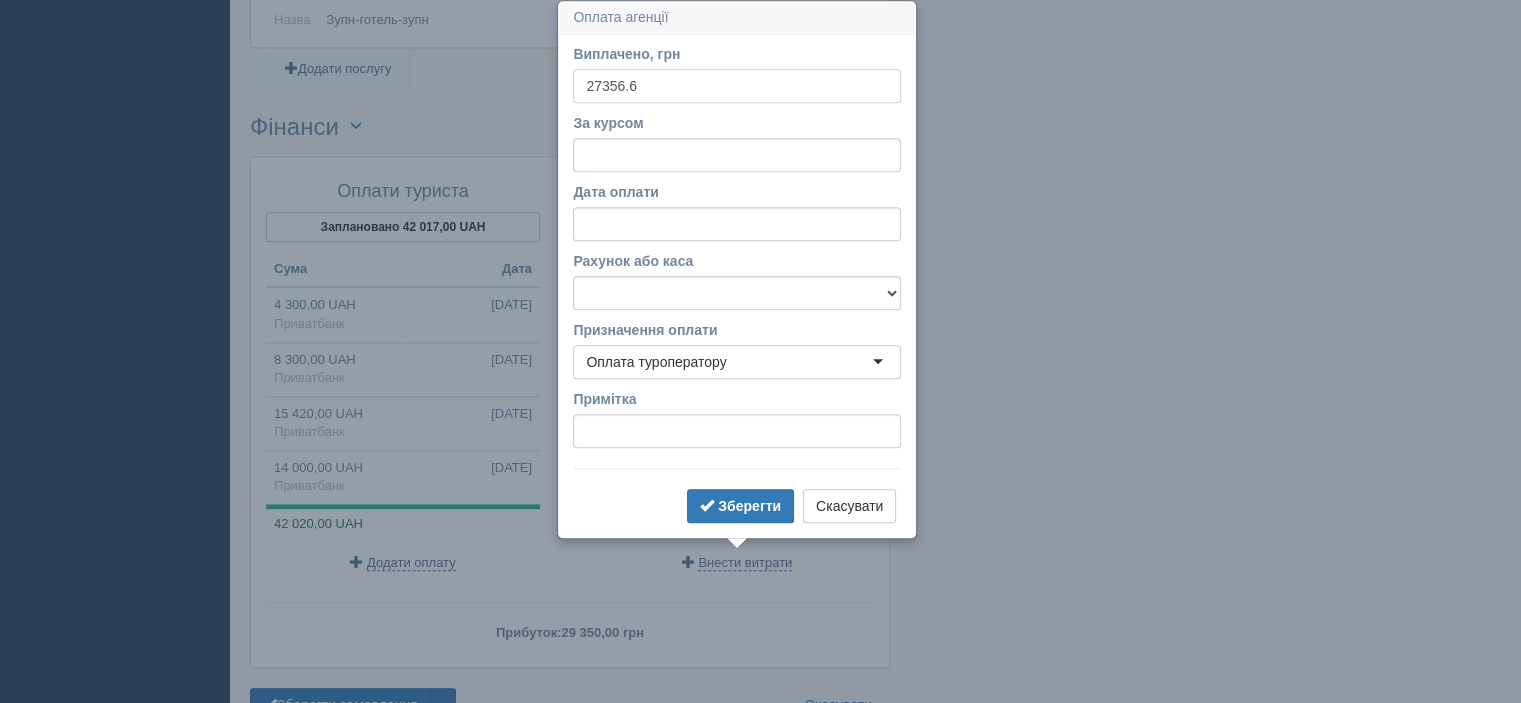 type on "27356.6" 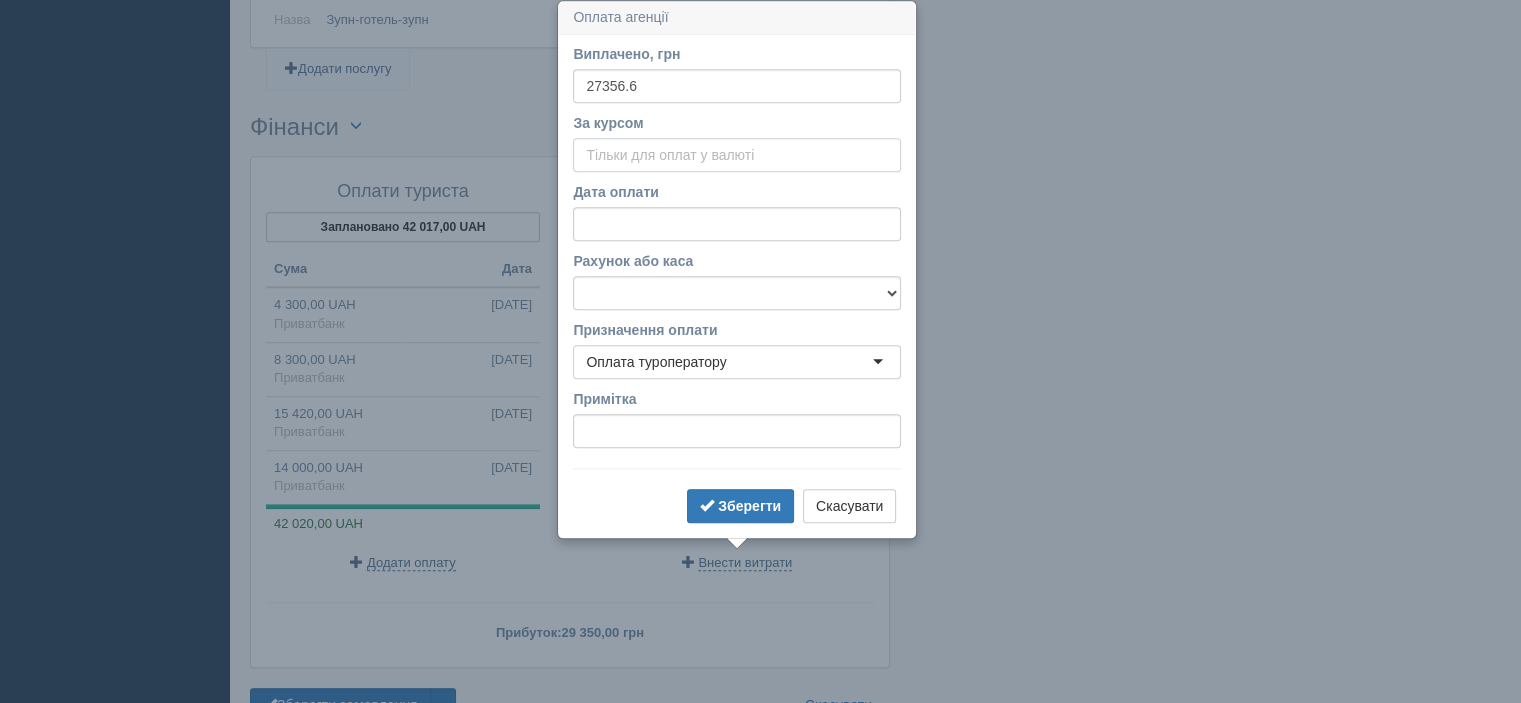 click on "За курсом" at bounding box center [737, 155] 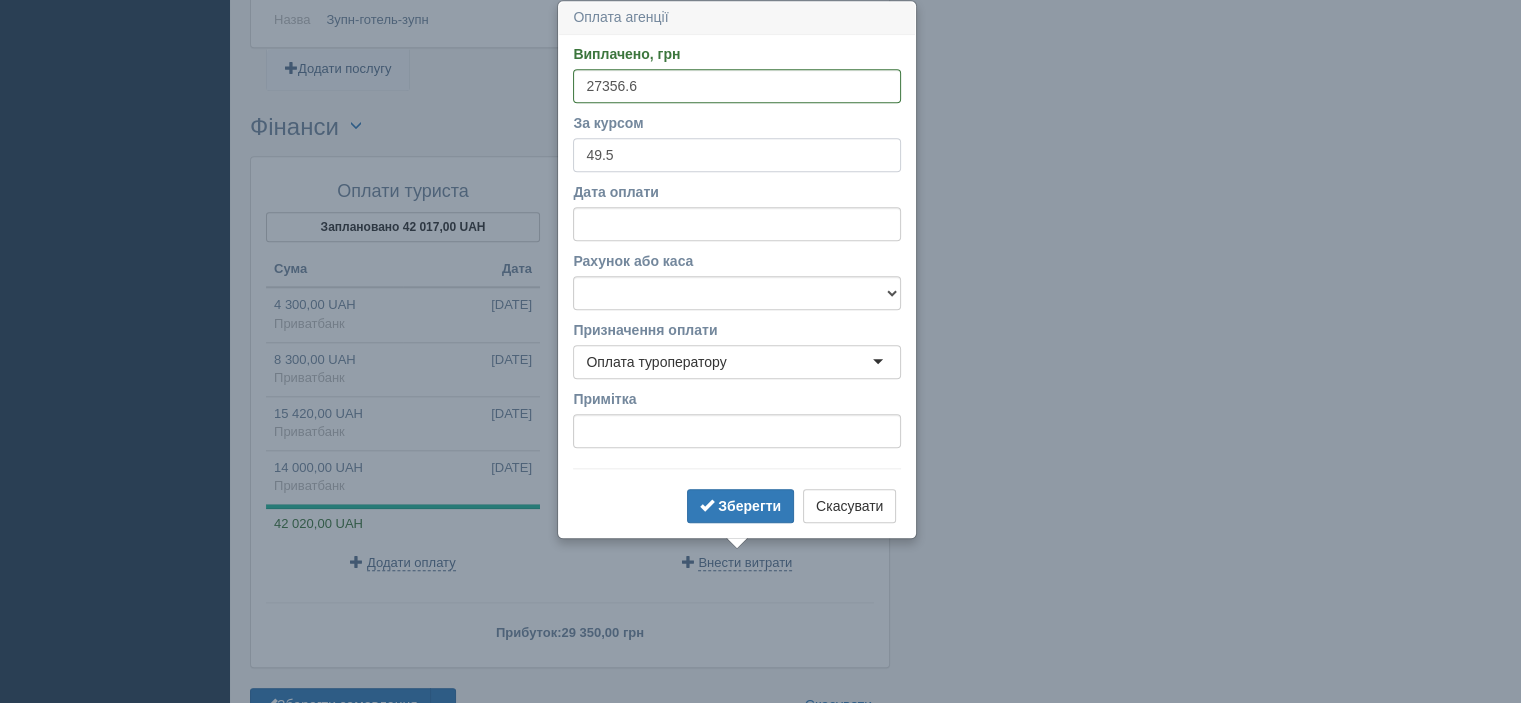 type on "49.5" 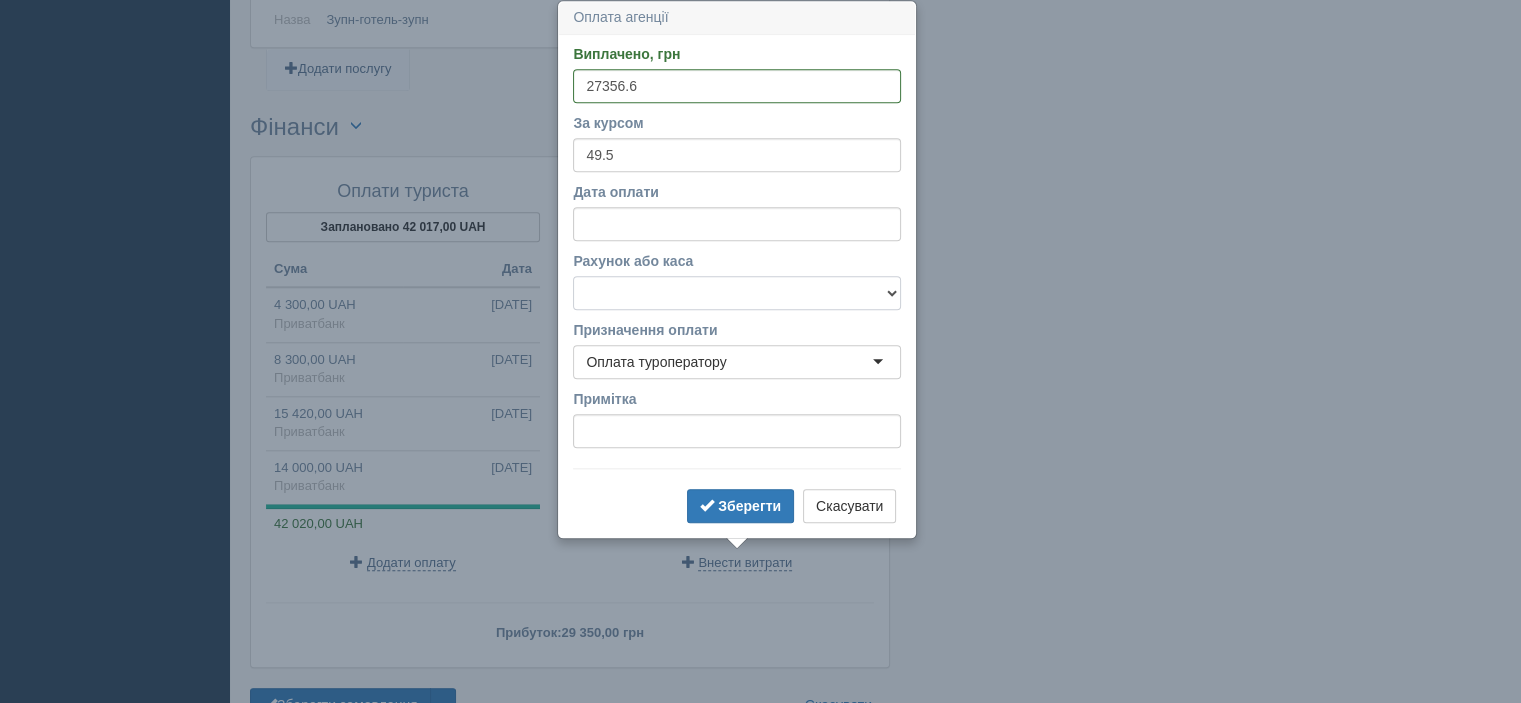click on "Альфабанк
Банковский счёт
Наличная касса
Приватбанк" at bounding box center [737, 293] 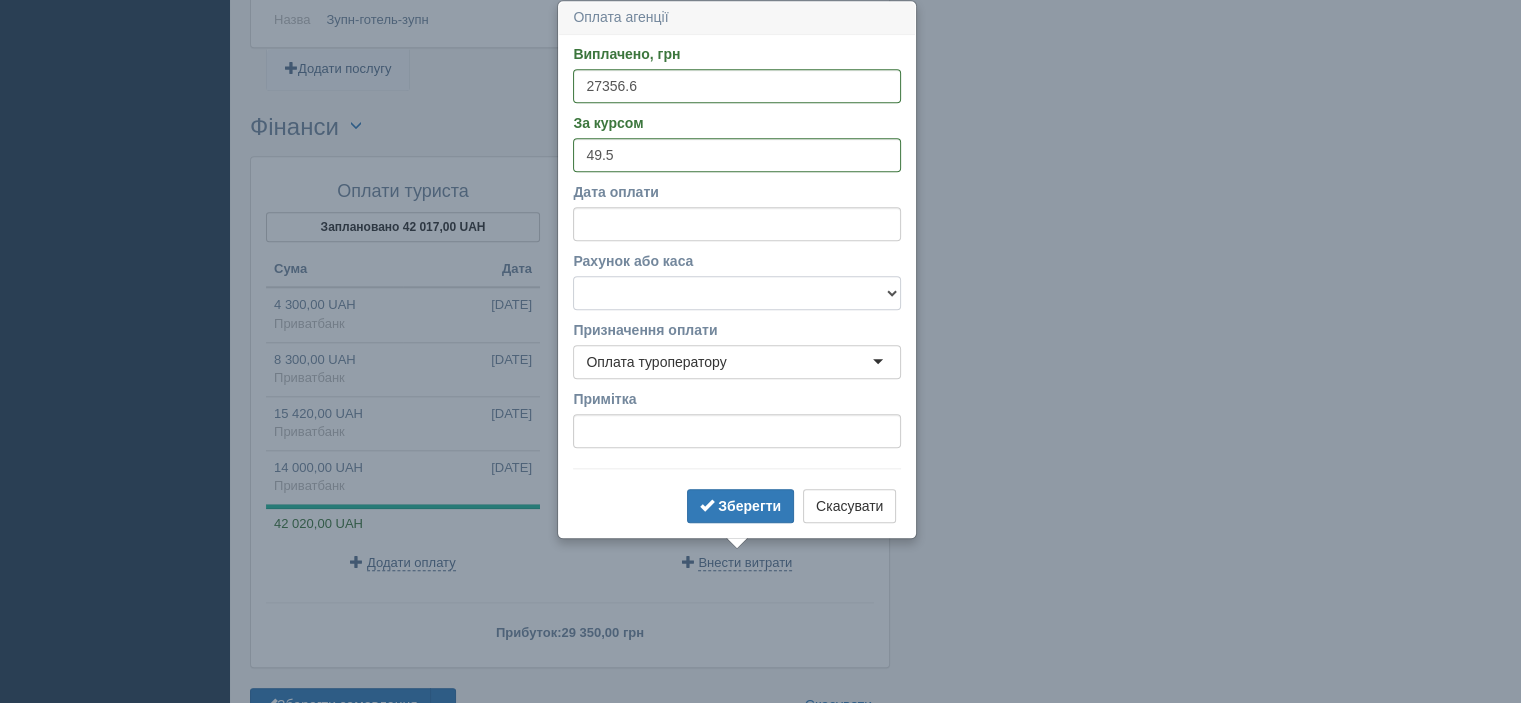 select on "346" 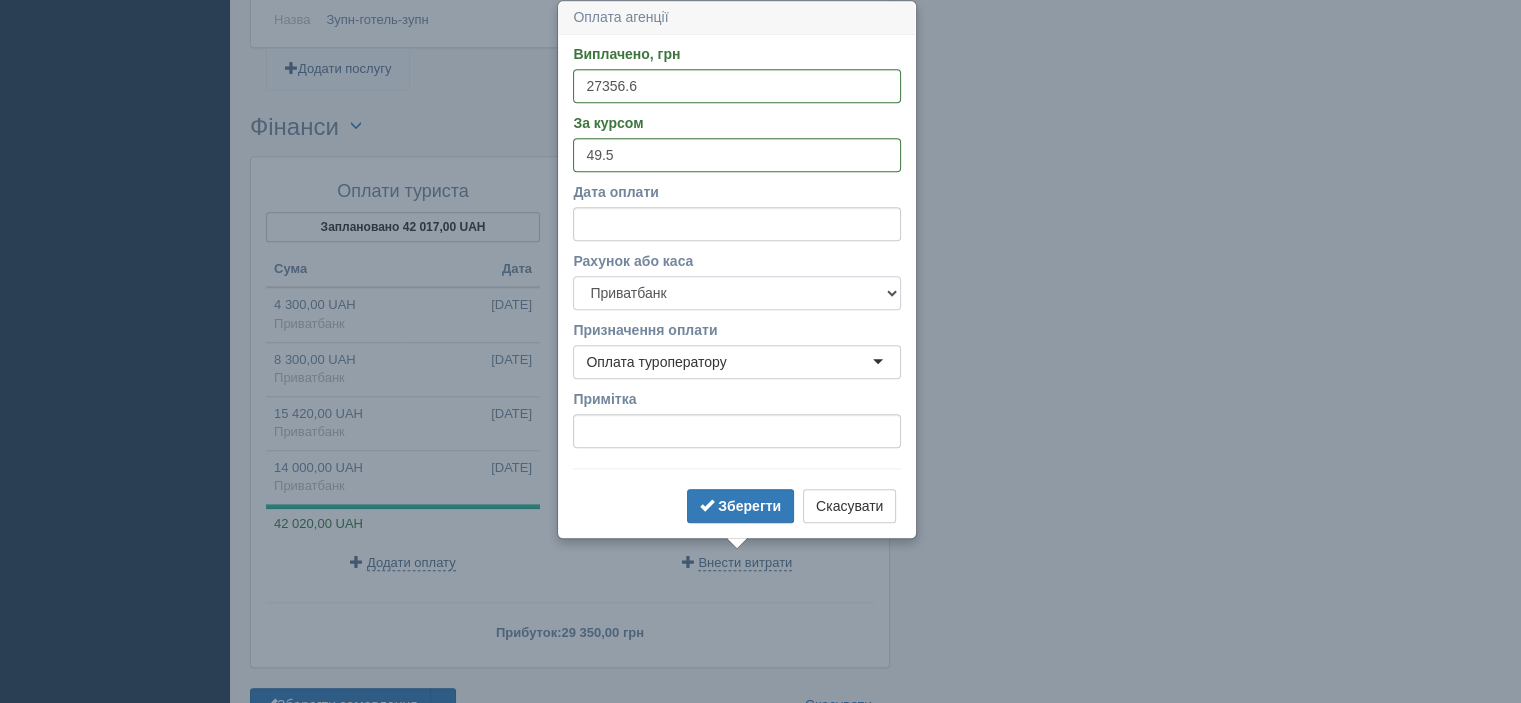 click on "Альфабанк
Банковский счёт
Наличная касса
Приватбанк" at bounding box center (737, 293) 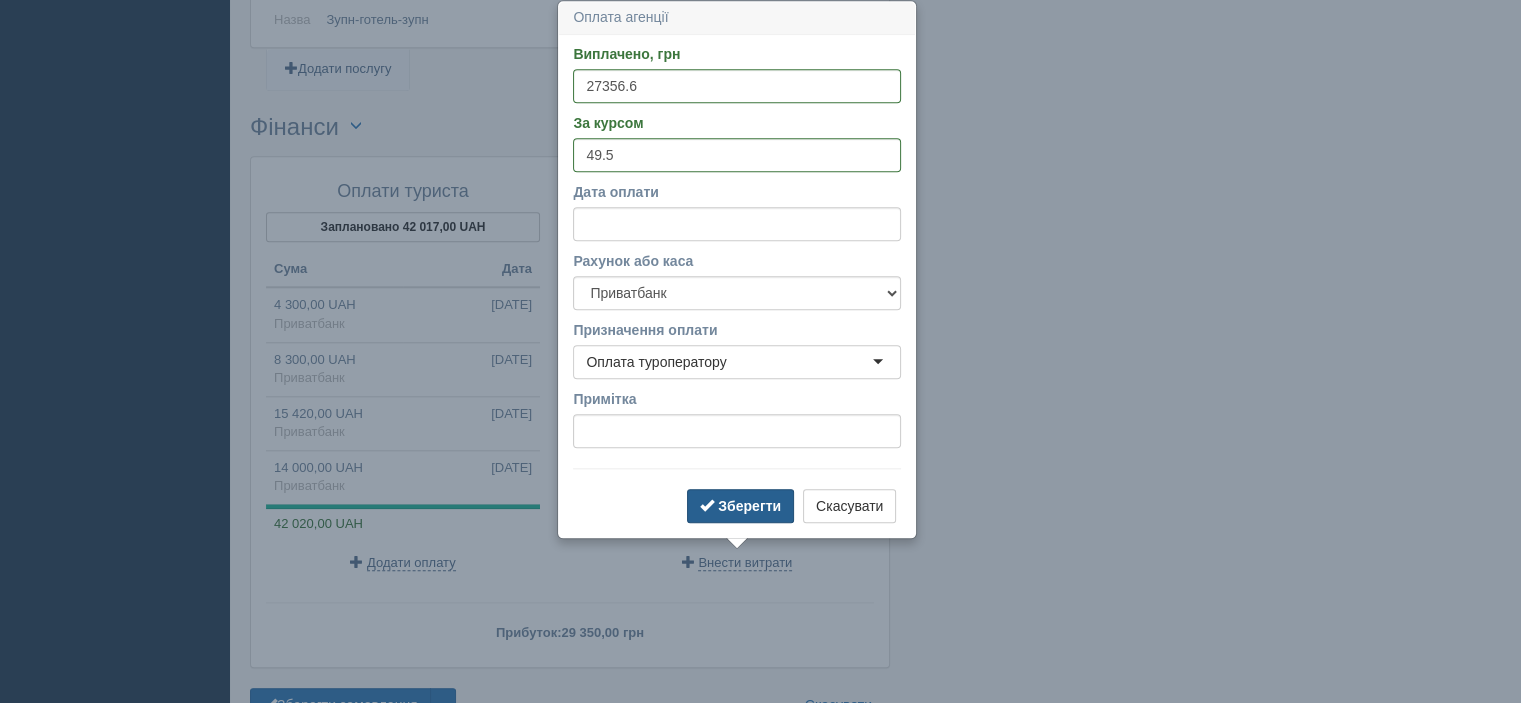 click on "Зберегти" at bounding box center [749, 506] 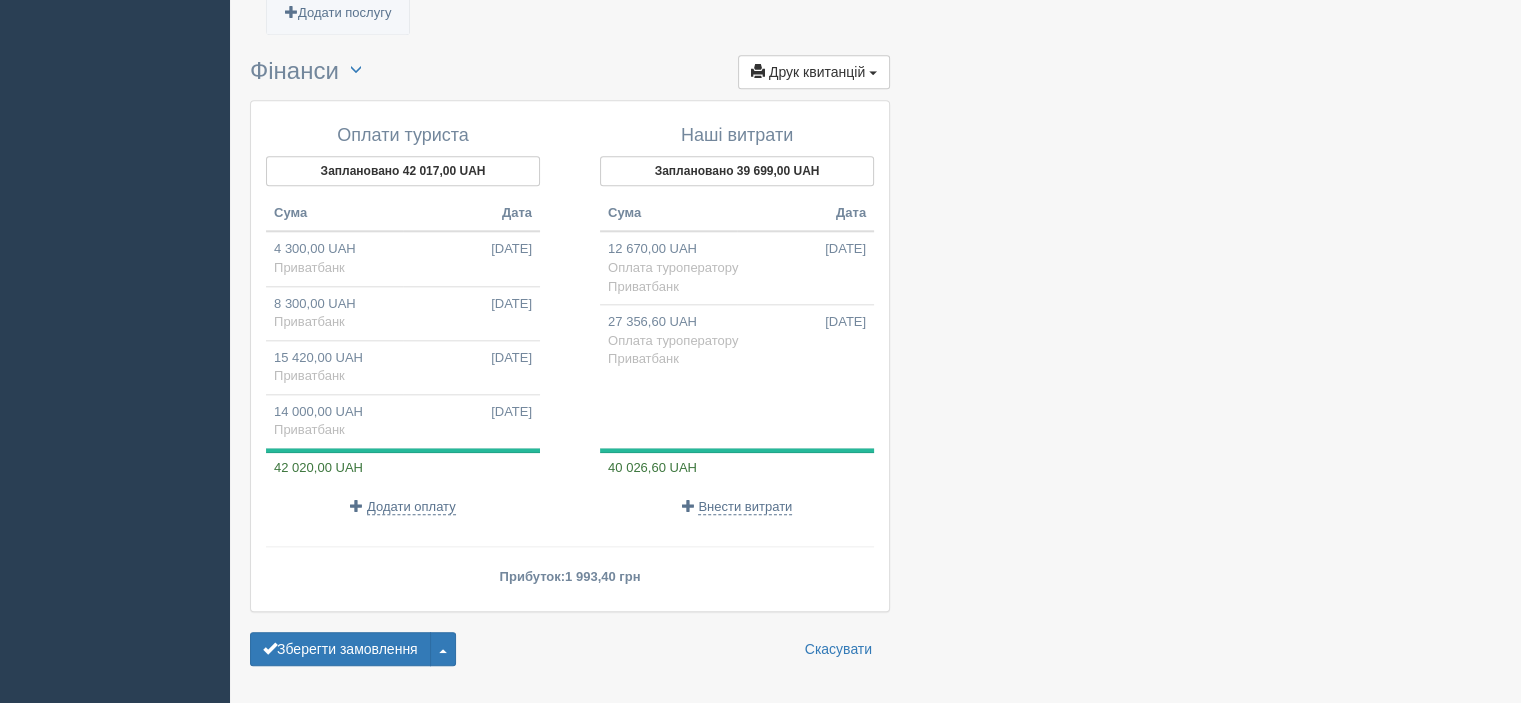 scroll, scrollTop: 2185, scrollLeft: 0, axis: vertical 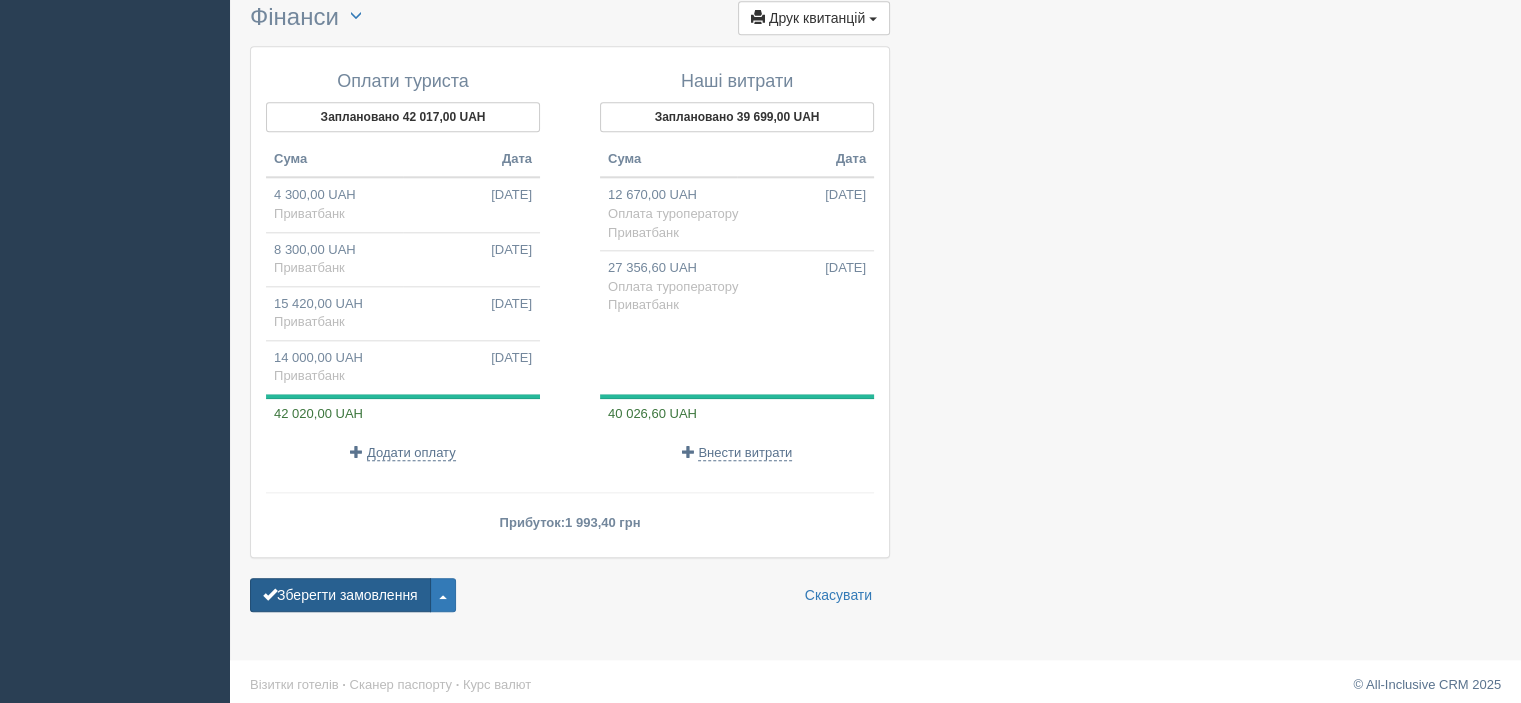 click on "Зберегти замовлення" at bounding box center (340, 595) 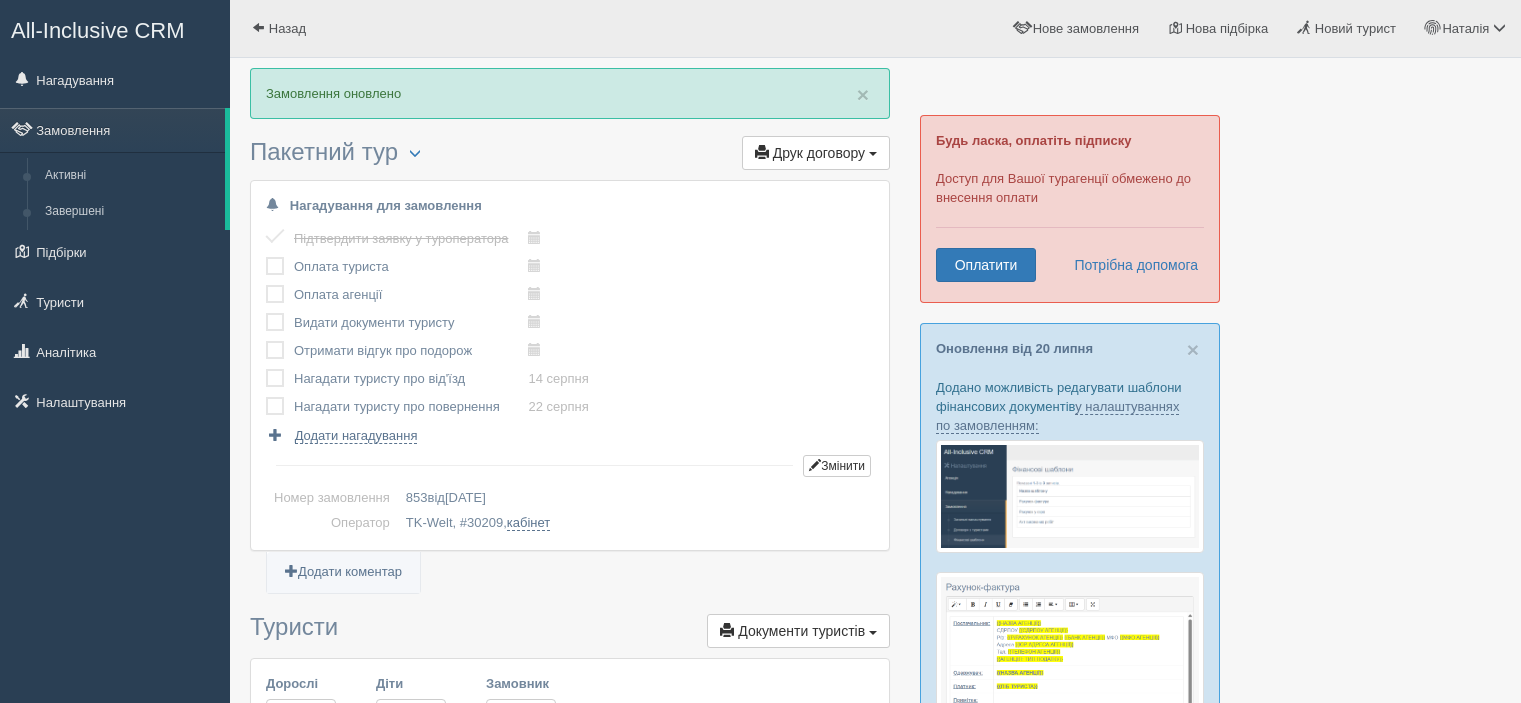 scroll, scrollTop: 0, scrollLeft: 0, axis: both 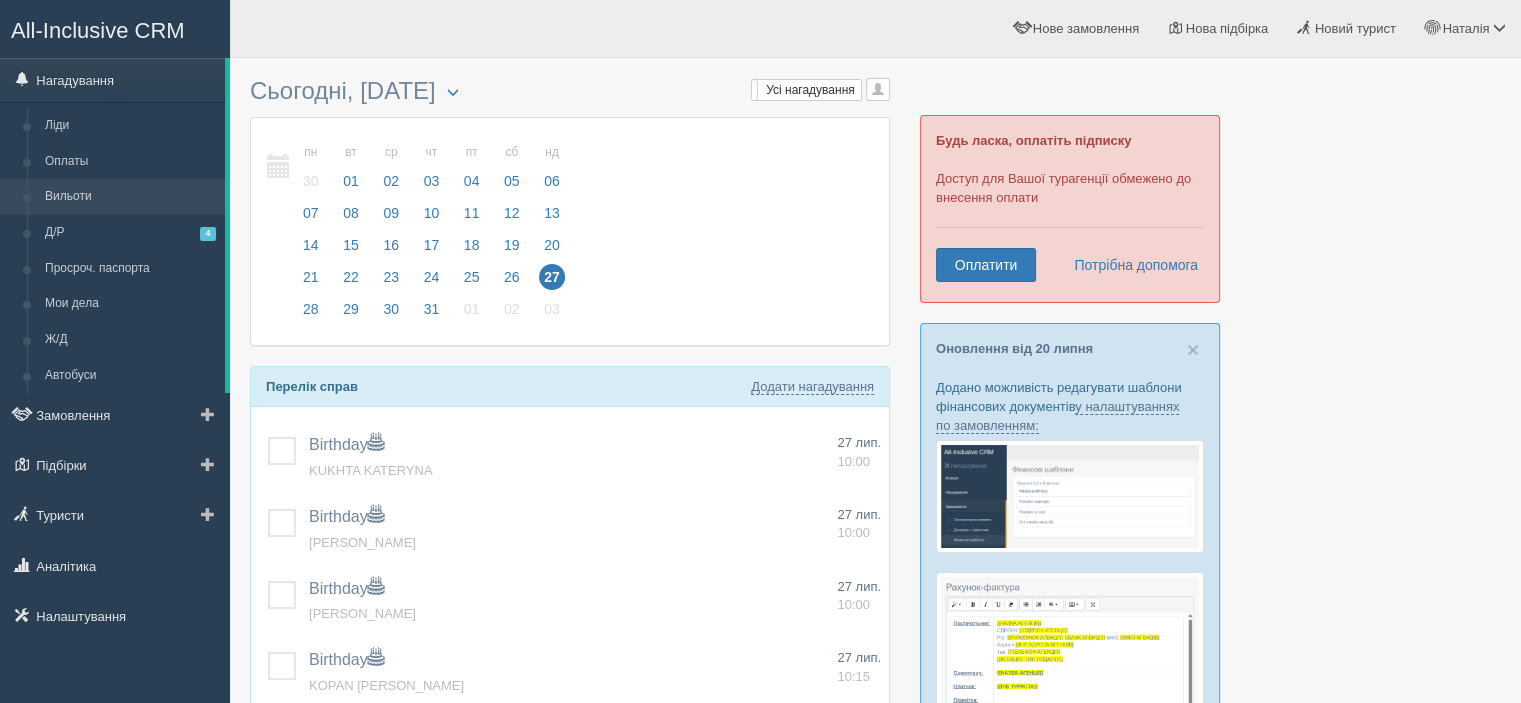 click on "Вильоти" at bounding box center [130, 197] 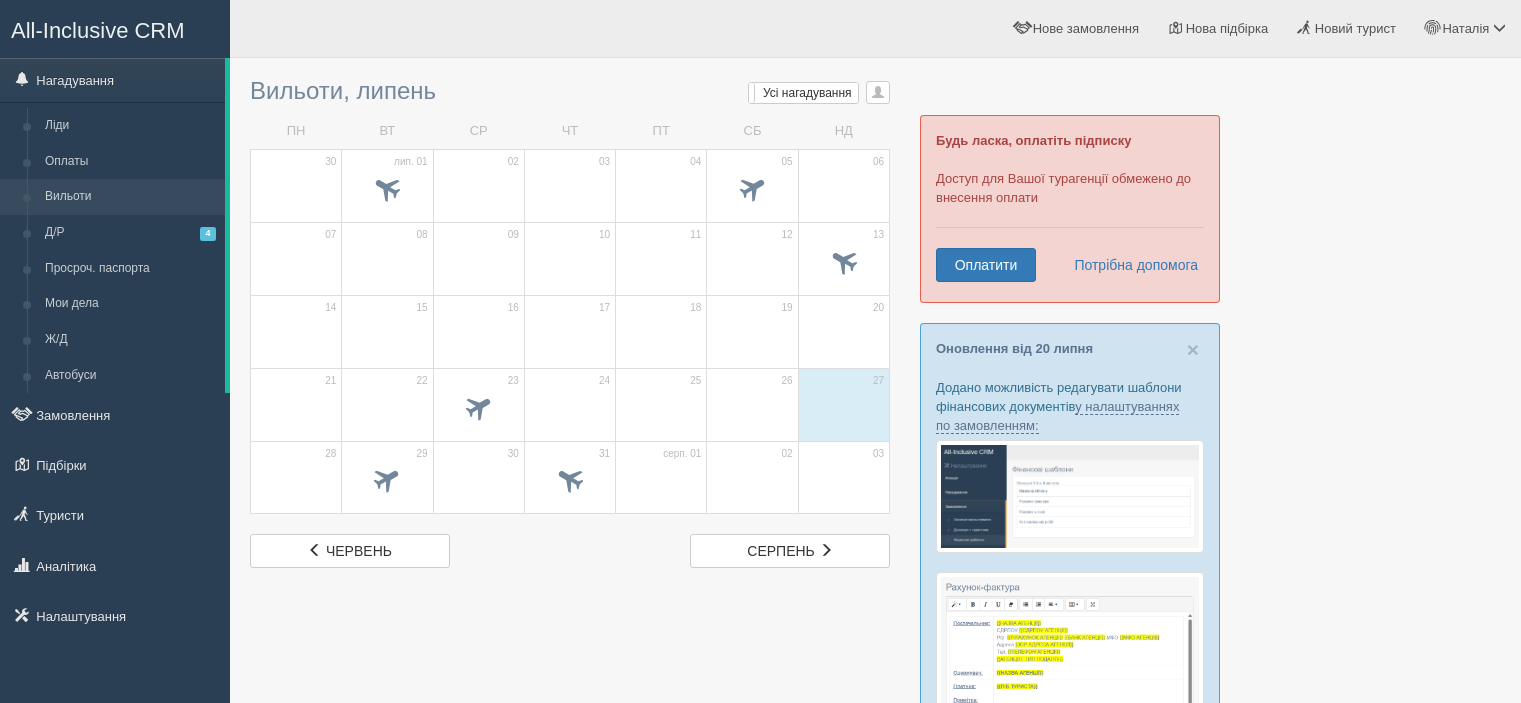 scroll, scrollTop: 0, scrollLeft: 0, axis: both 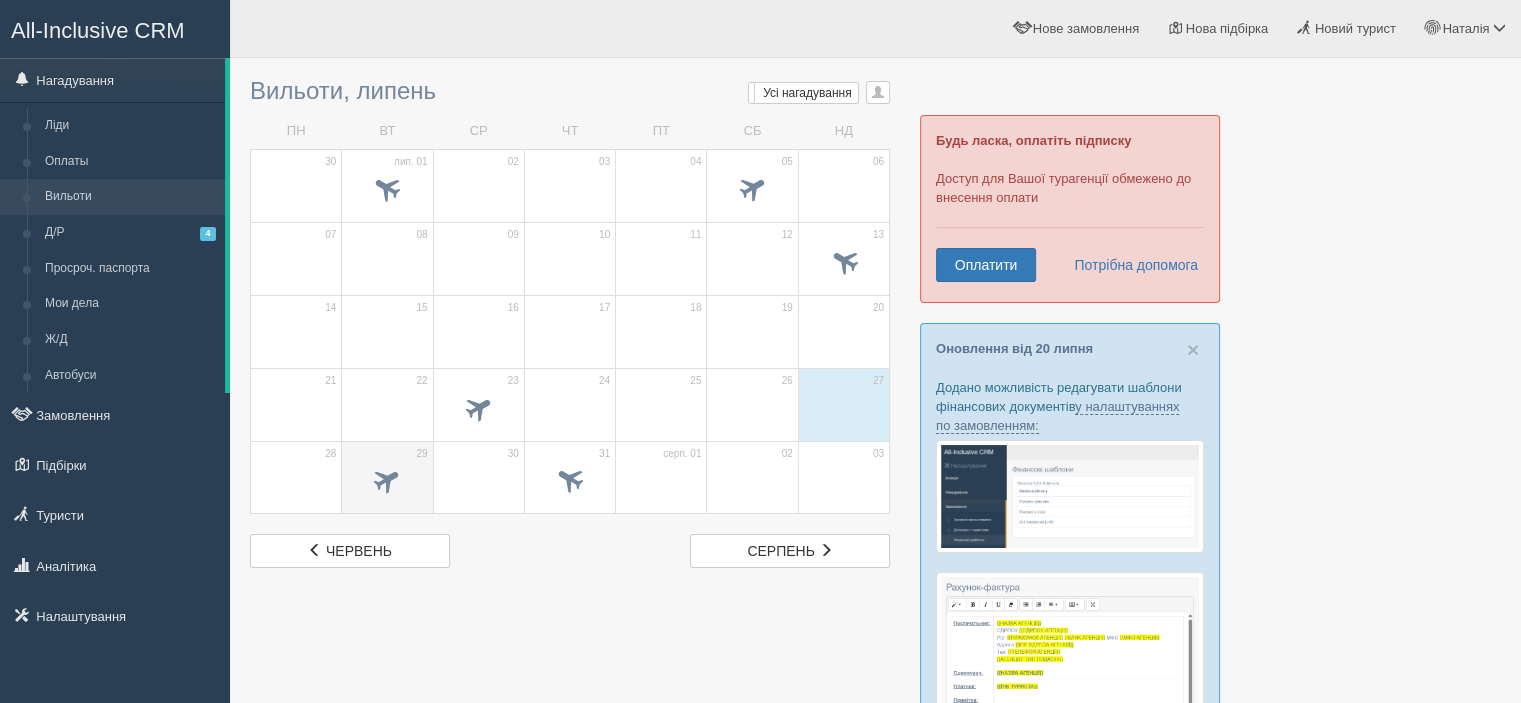 click at bounding box center [387, 479] 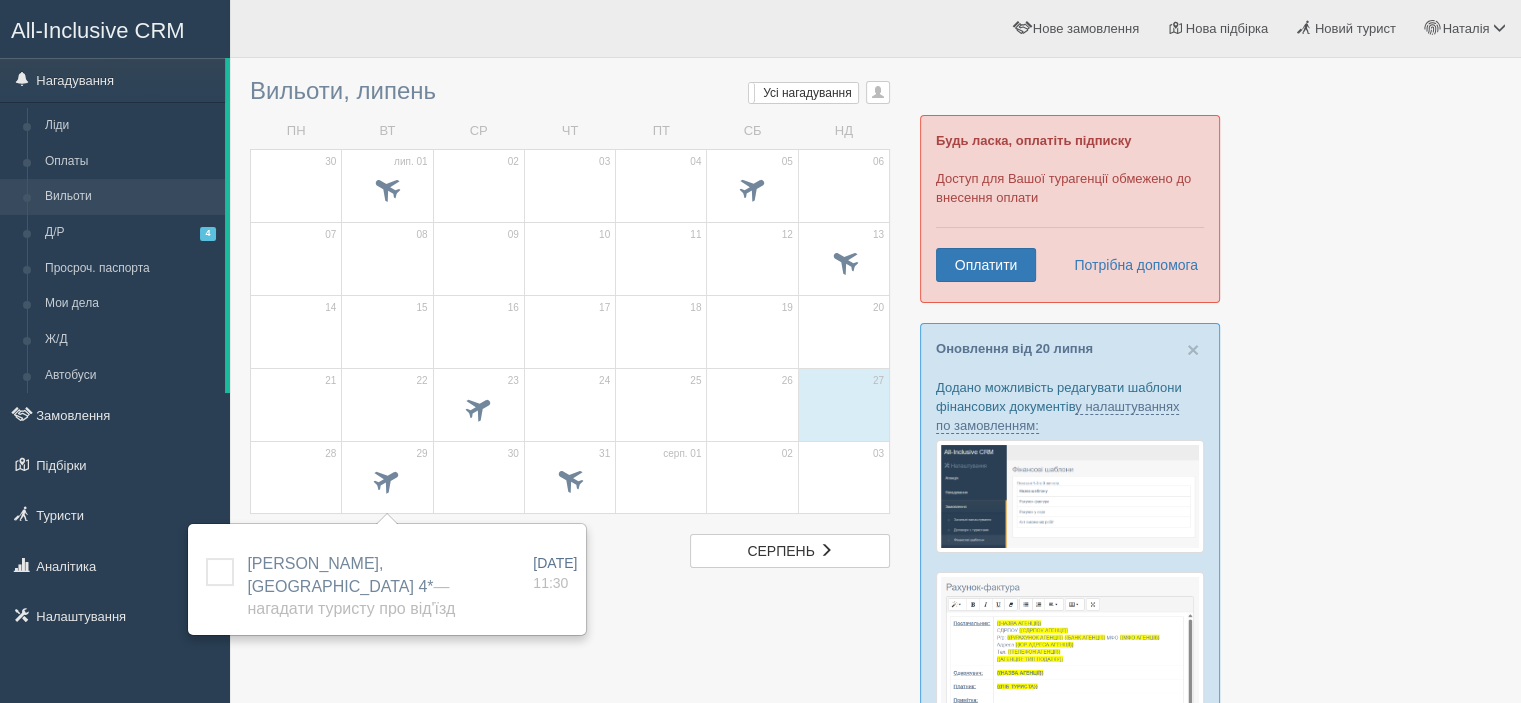 click at bounding box center (875, 823) 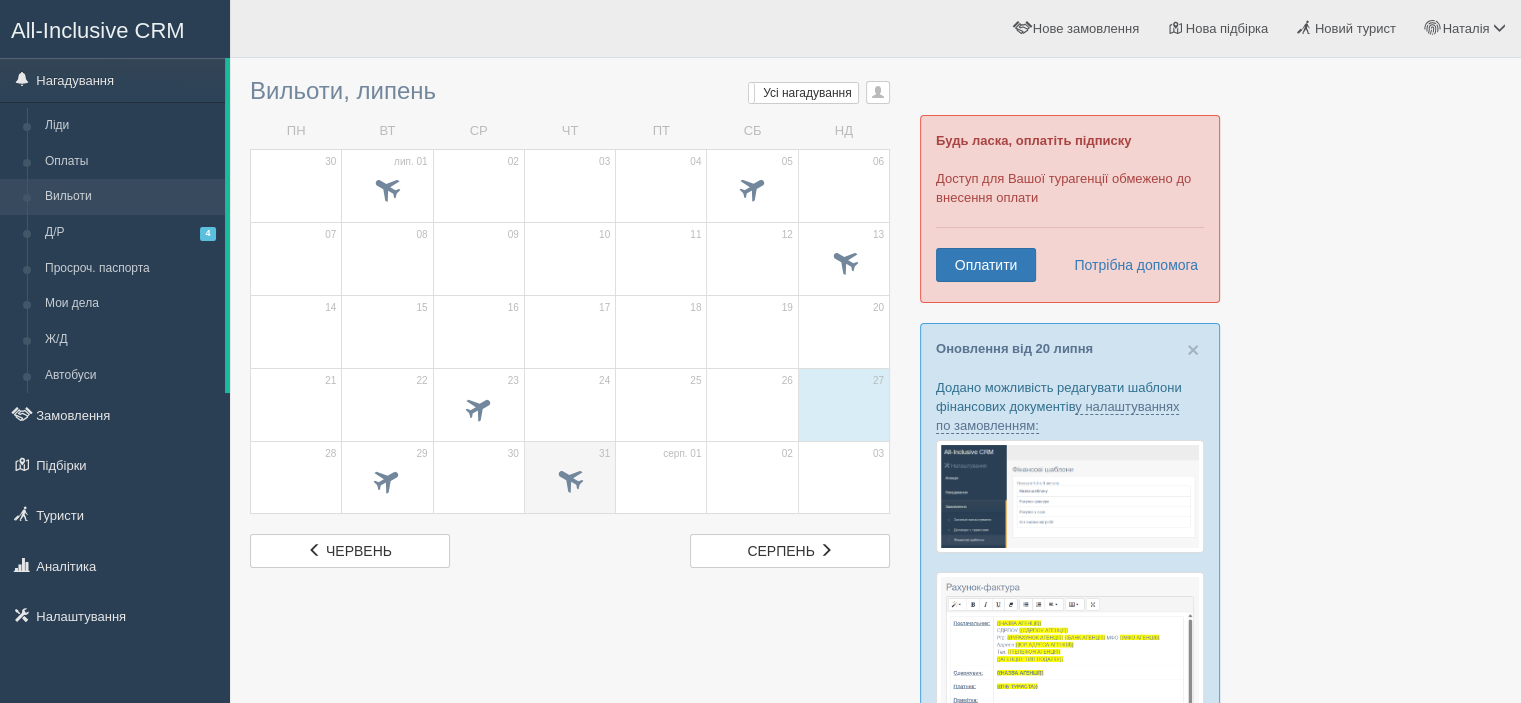 click at bounding box center [570, 479] 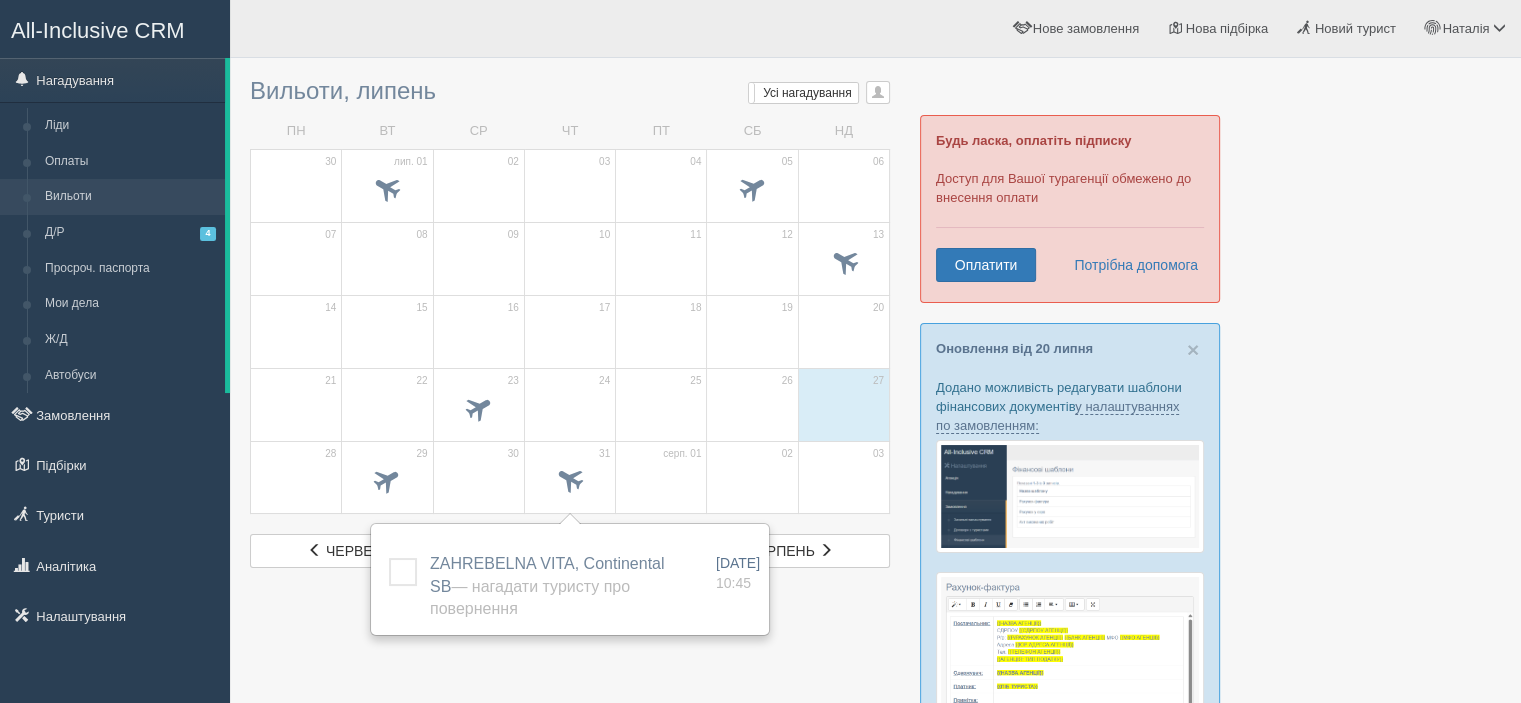click at bounding box center (875, 823) 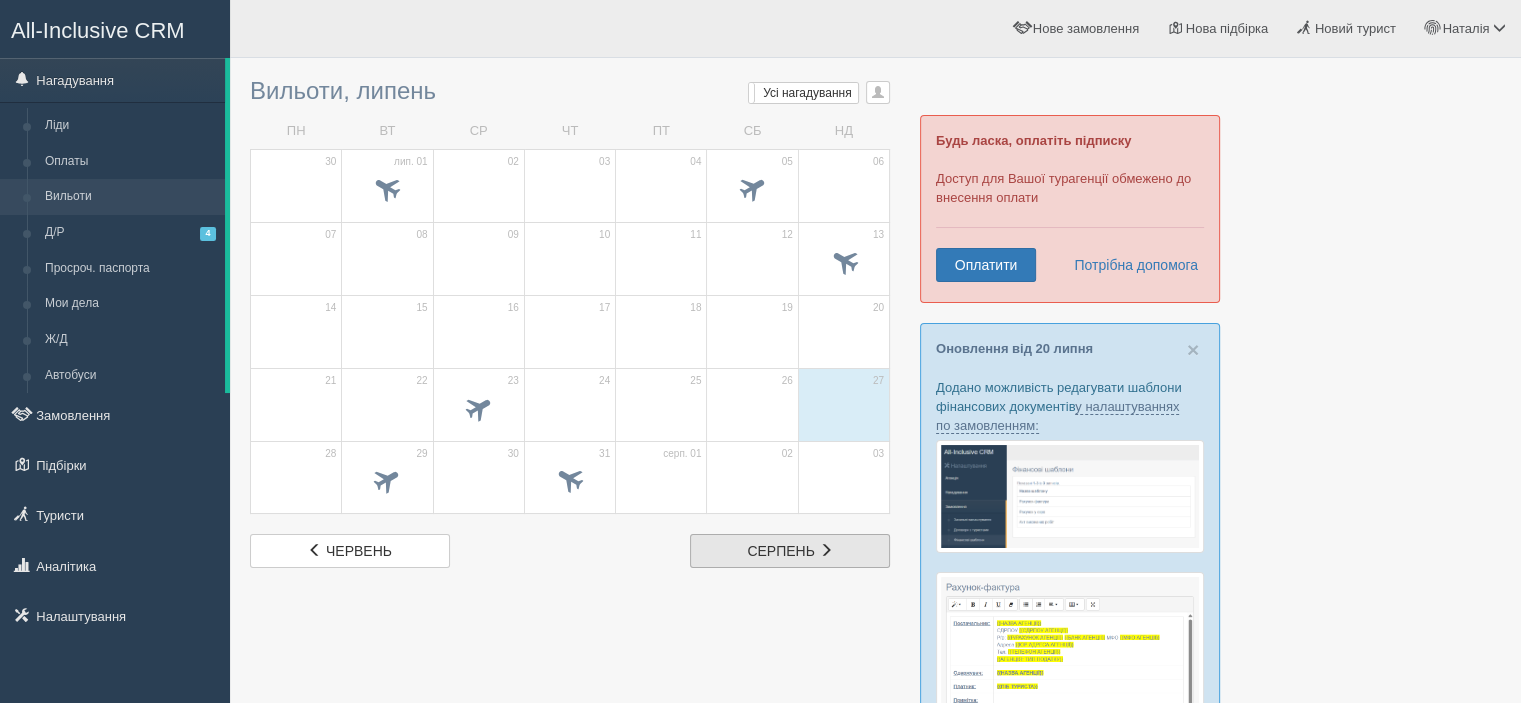 click at bounding box center [826, 550] 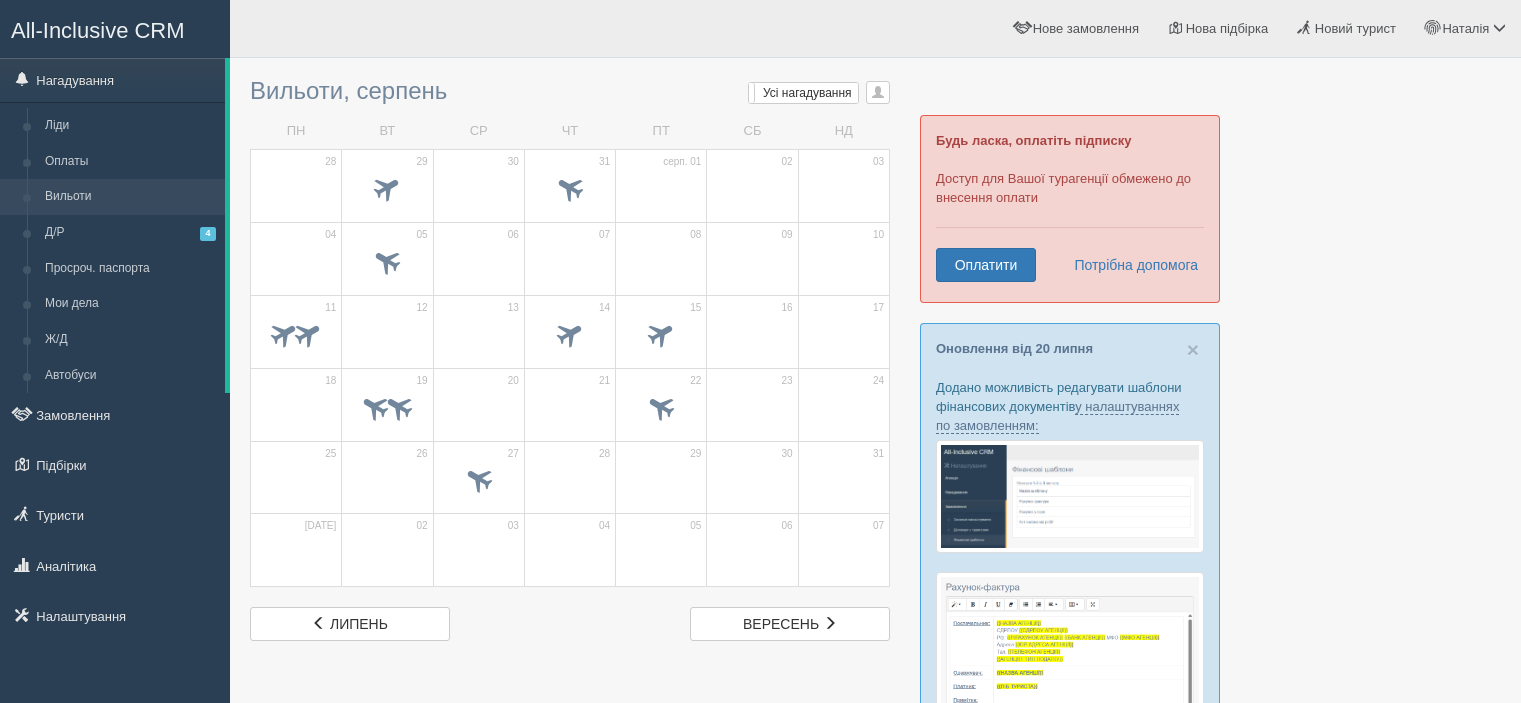 scroll, scrollTop: 0, scrollLeft: 0, axis: both 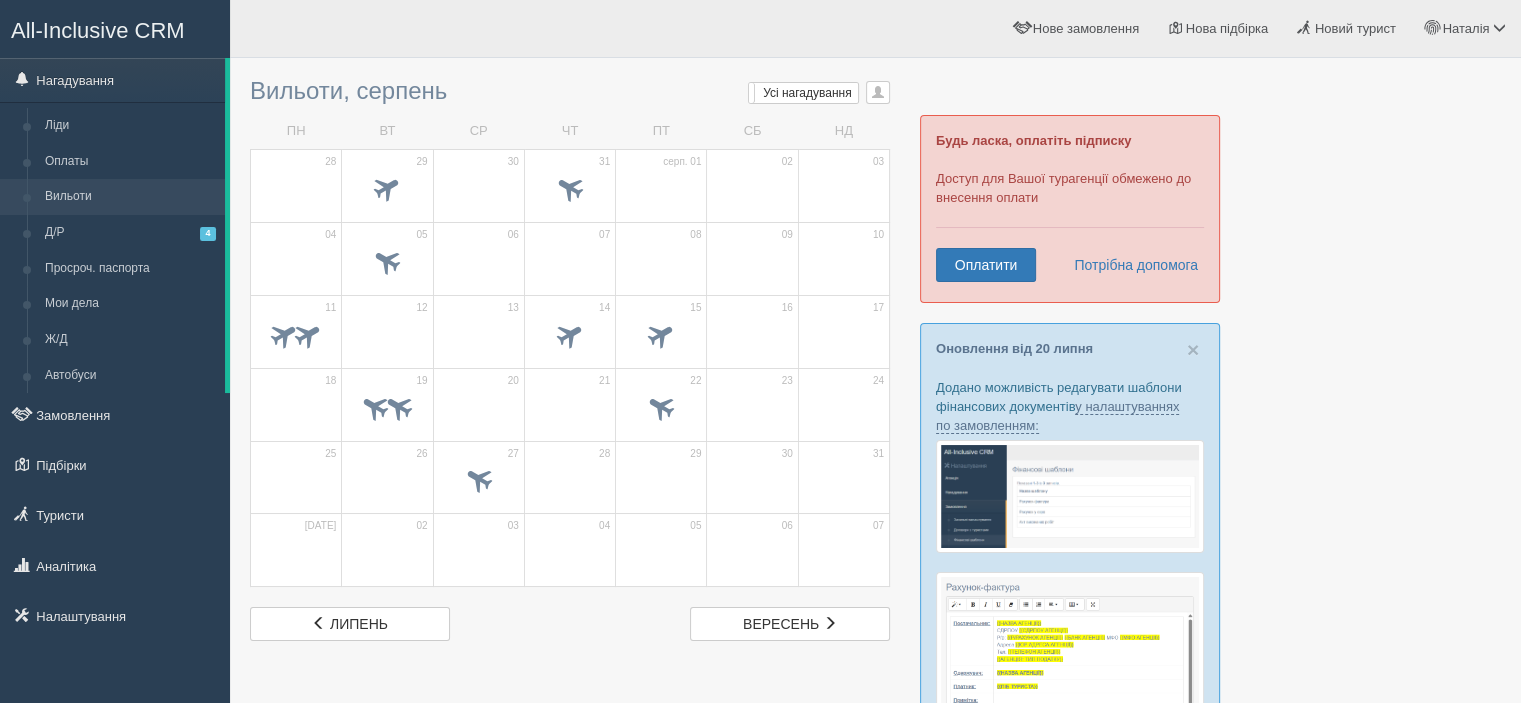 click on "Вильоти, серпень
Мої нагадування [PERSON_NAME] Усі нагадування Усі
Усі нагадування Усі
Мої нагадування [PERSON_NAME]
TUI Марінелла
V [GEOGRAPHIC_DATA]
[PERSON_NAME]" at bounding box center [875, 833] 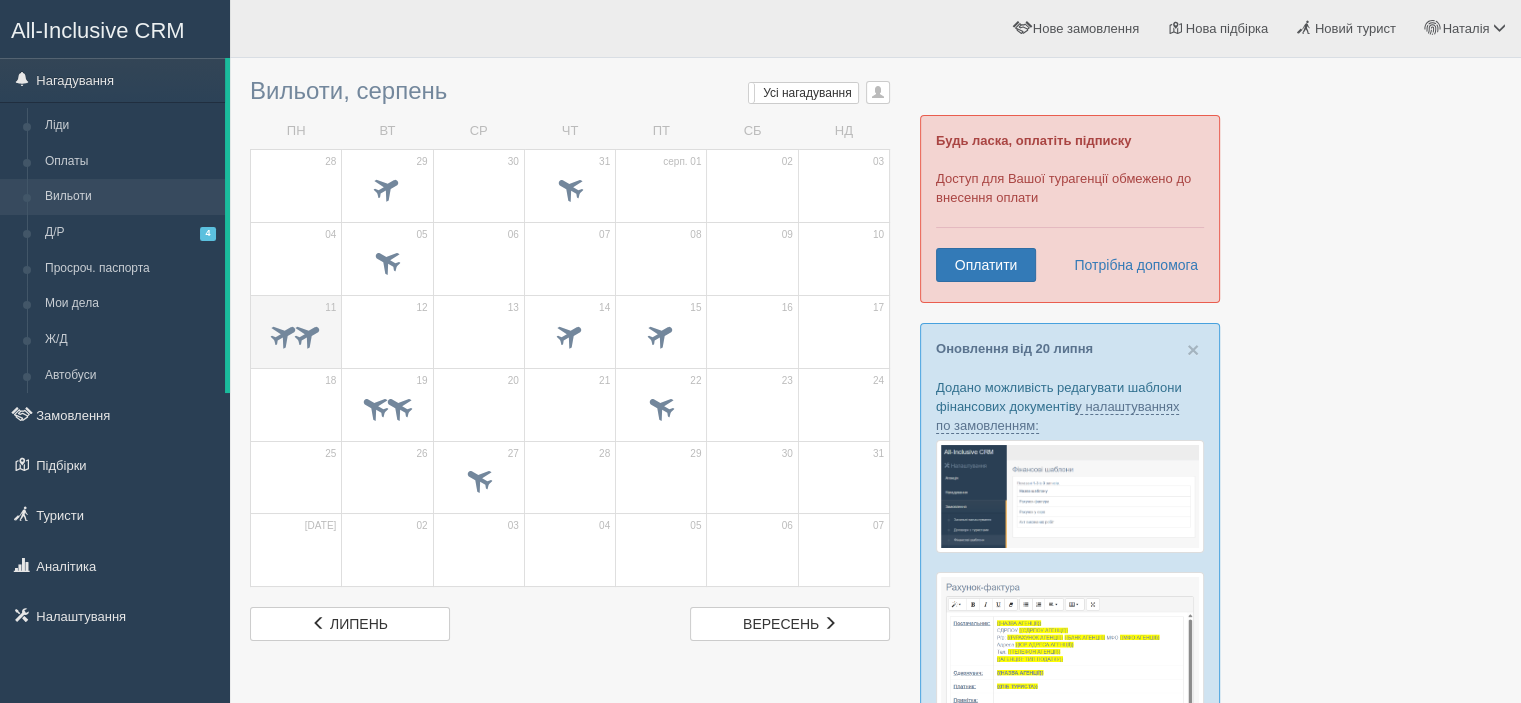 click at bounding box center [308, 333] 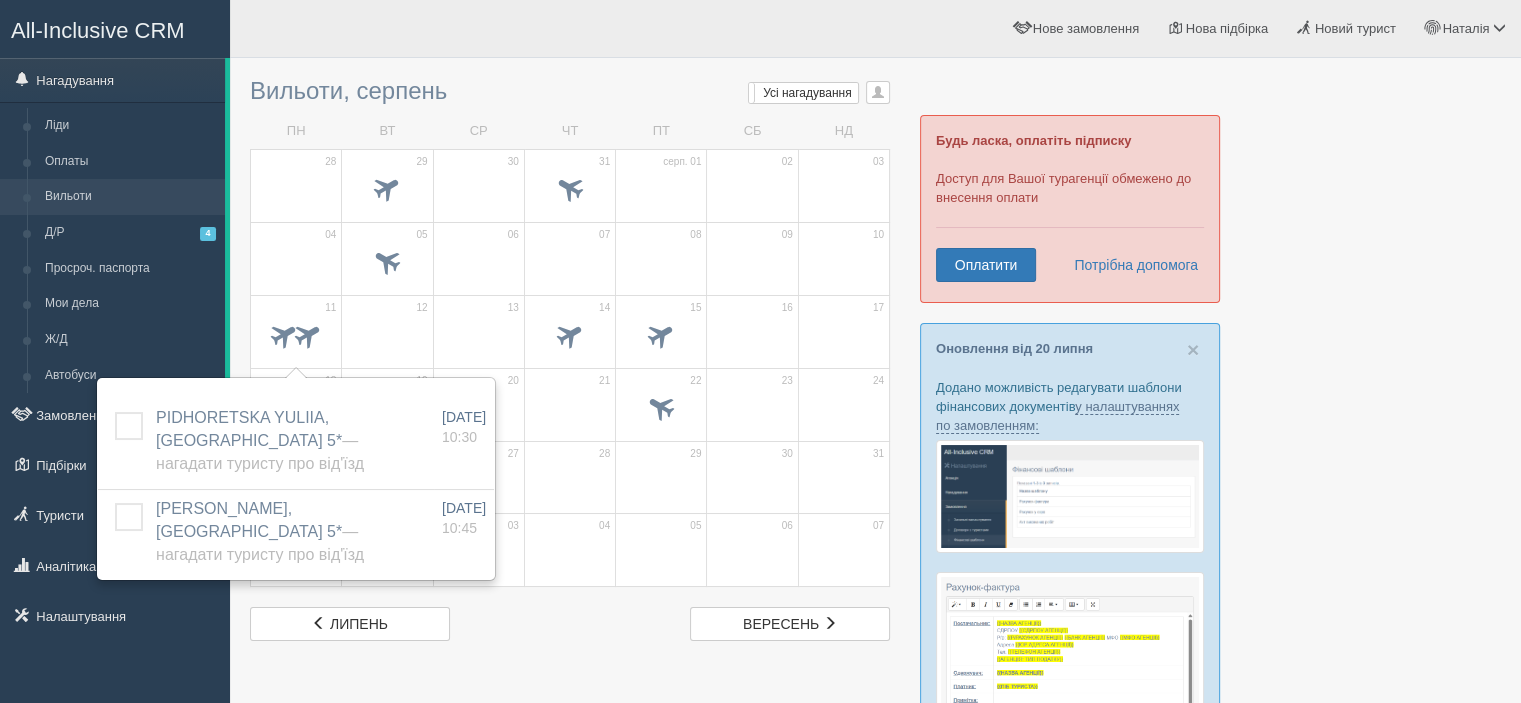 click at bounding box center (875, 823) 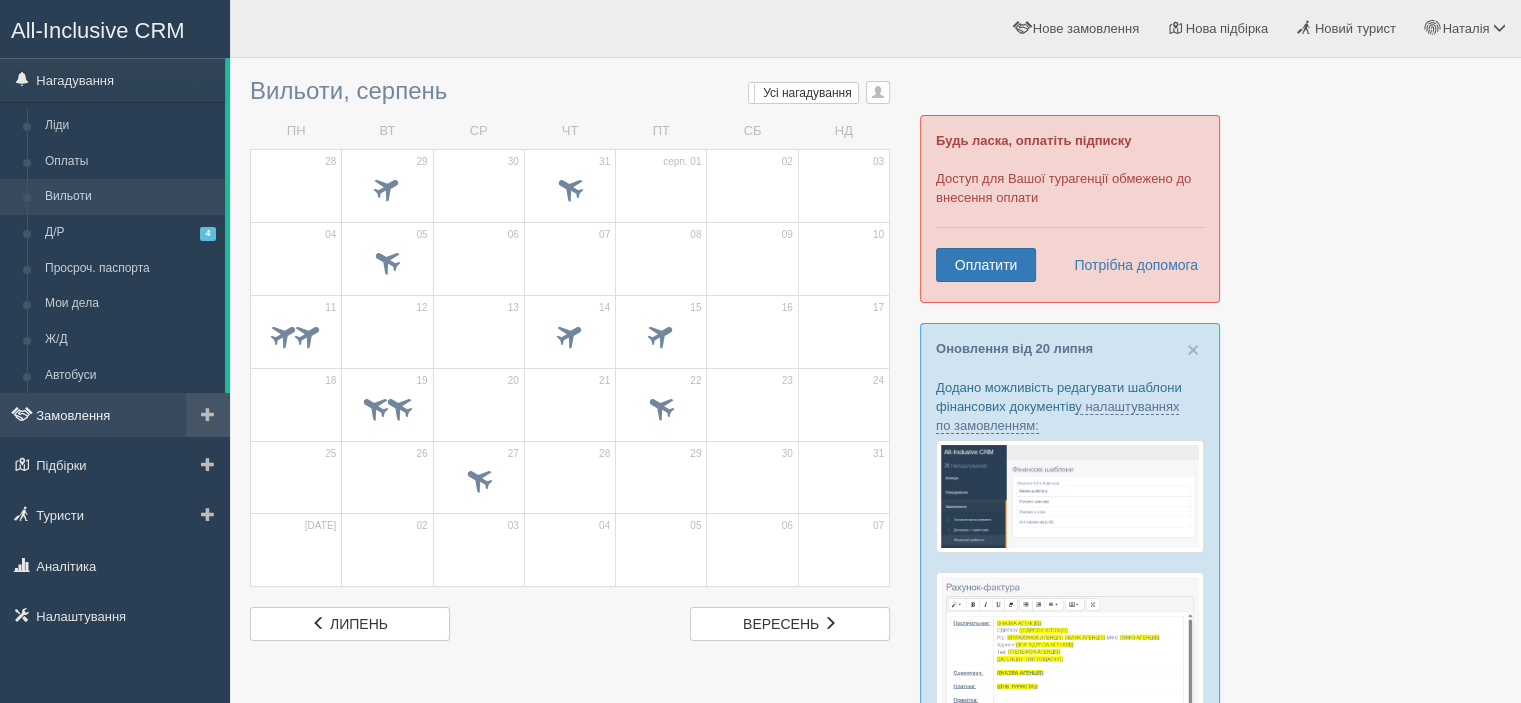 click on "Замовлення" at bounding box center [115, 415] 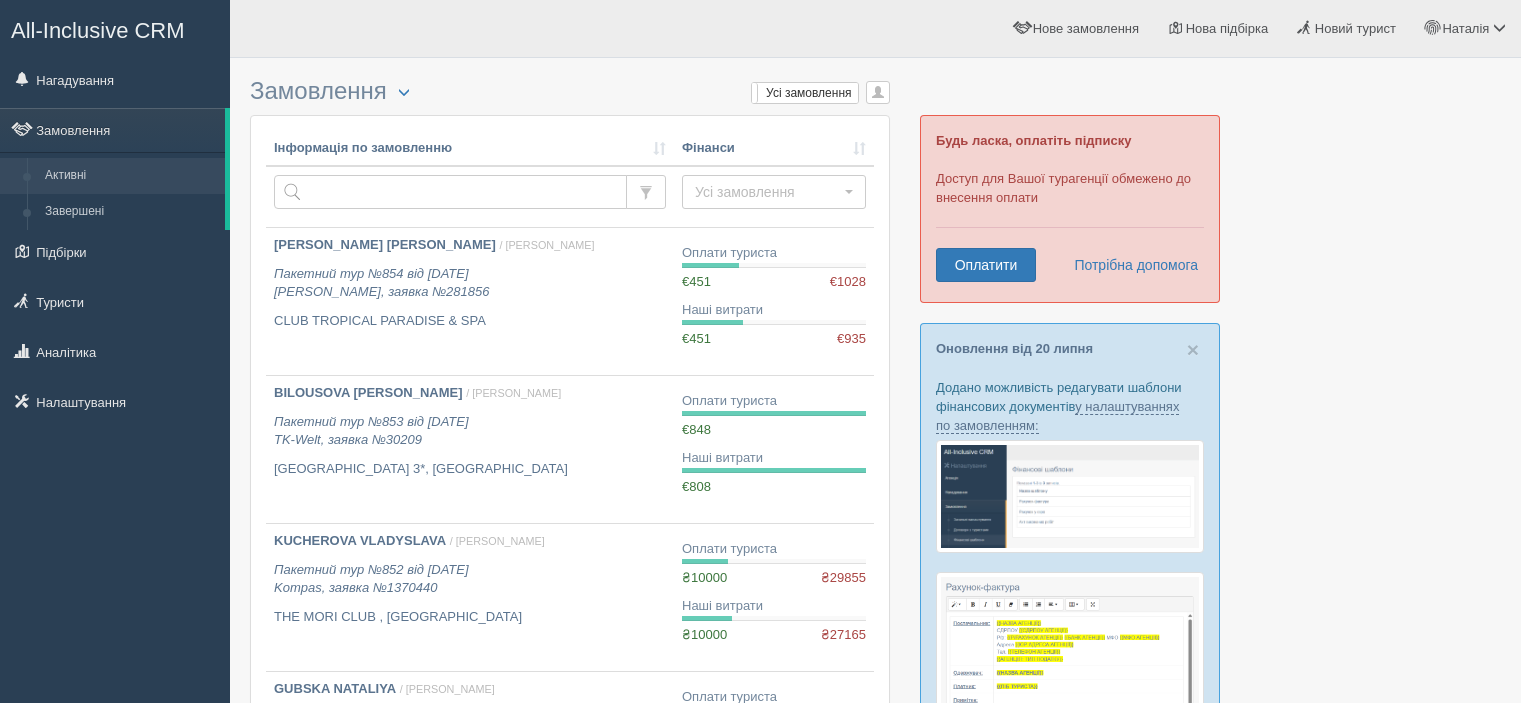 scroll, scrollTop: 0, scrollLeft: 0, axis: both 